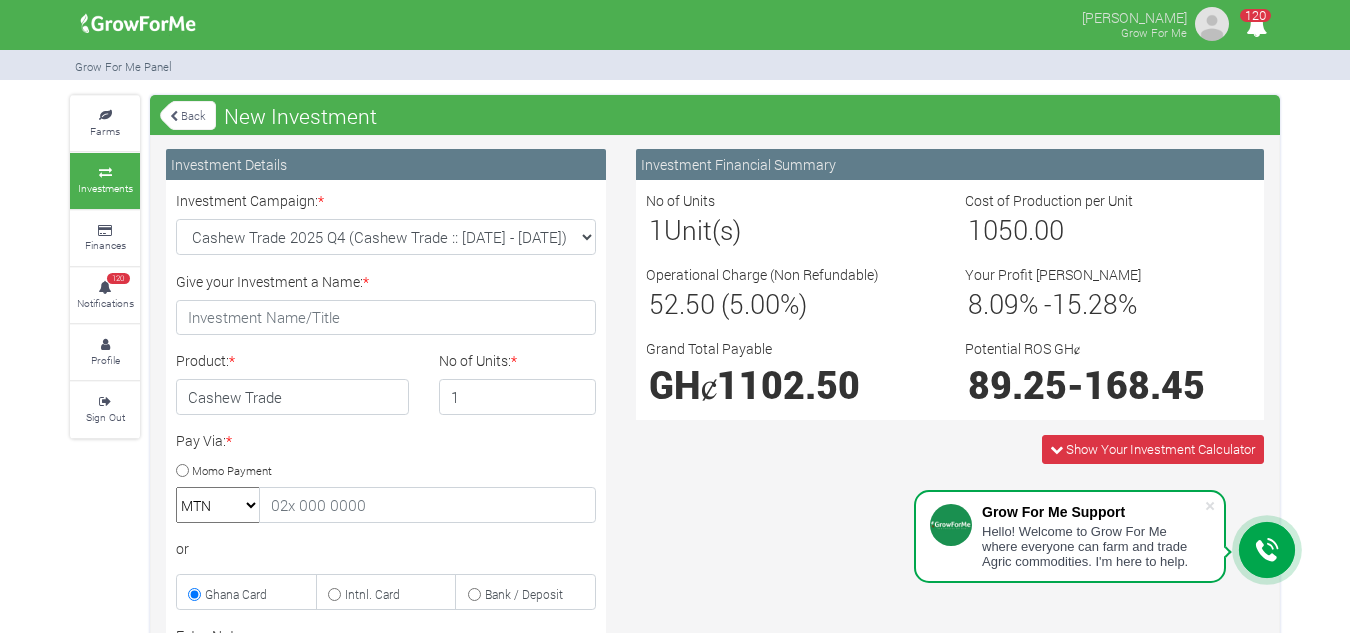 scroll, scrollTop: 0, scrollLeft: 0, axis: both 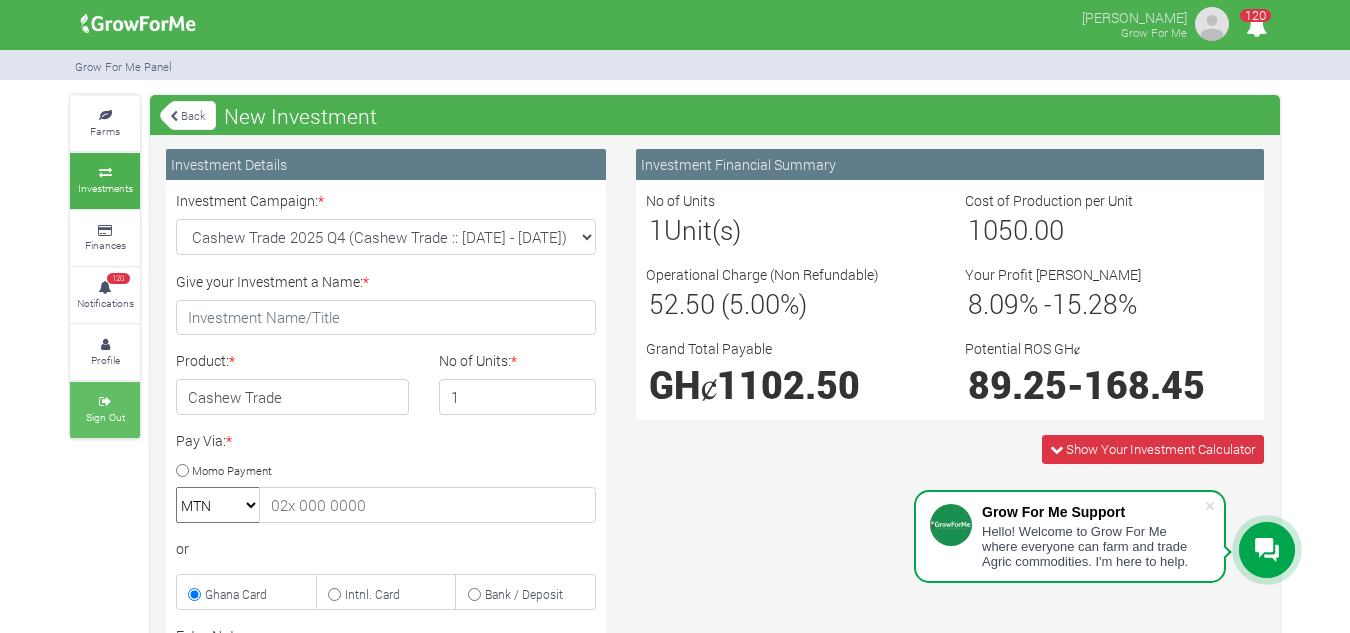 click on "Sign Out" at bounding box center [105, 417] 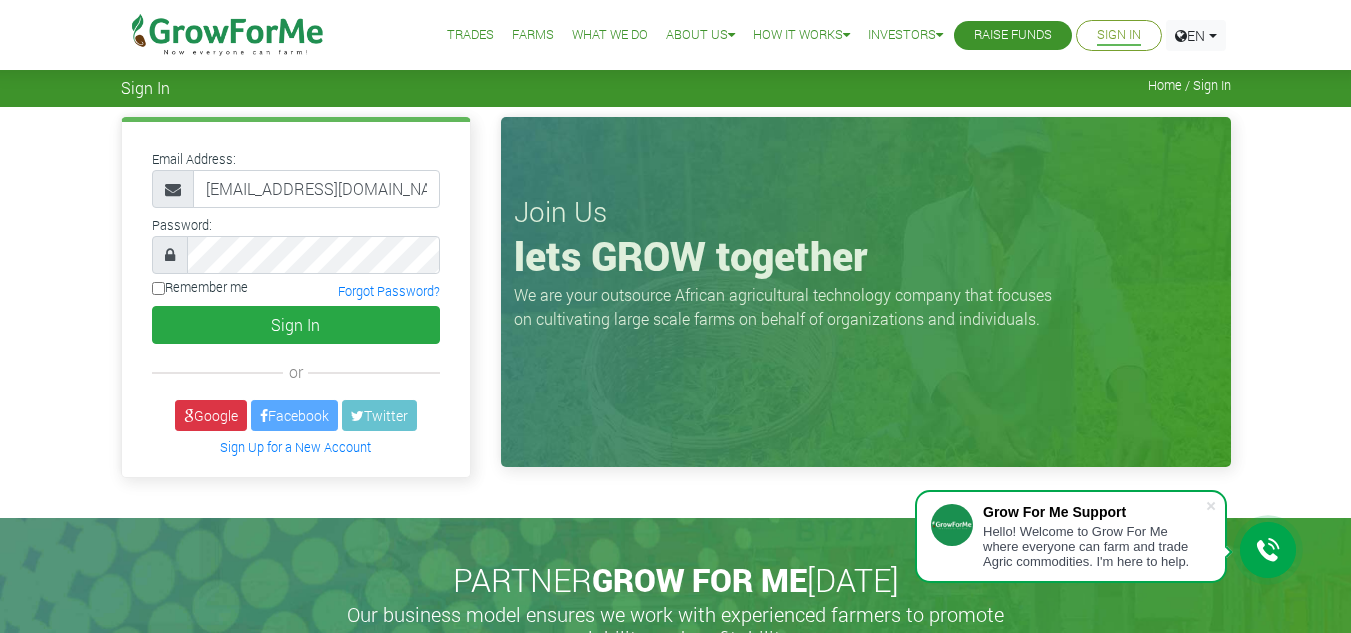 click on "Trades" at bounding box center (470, 35) 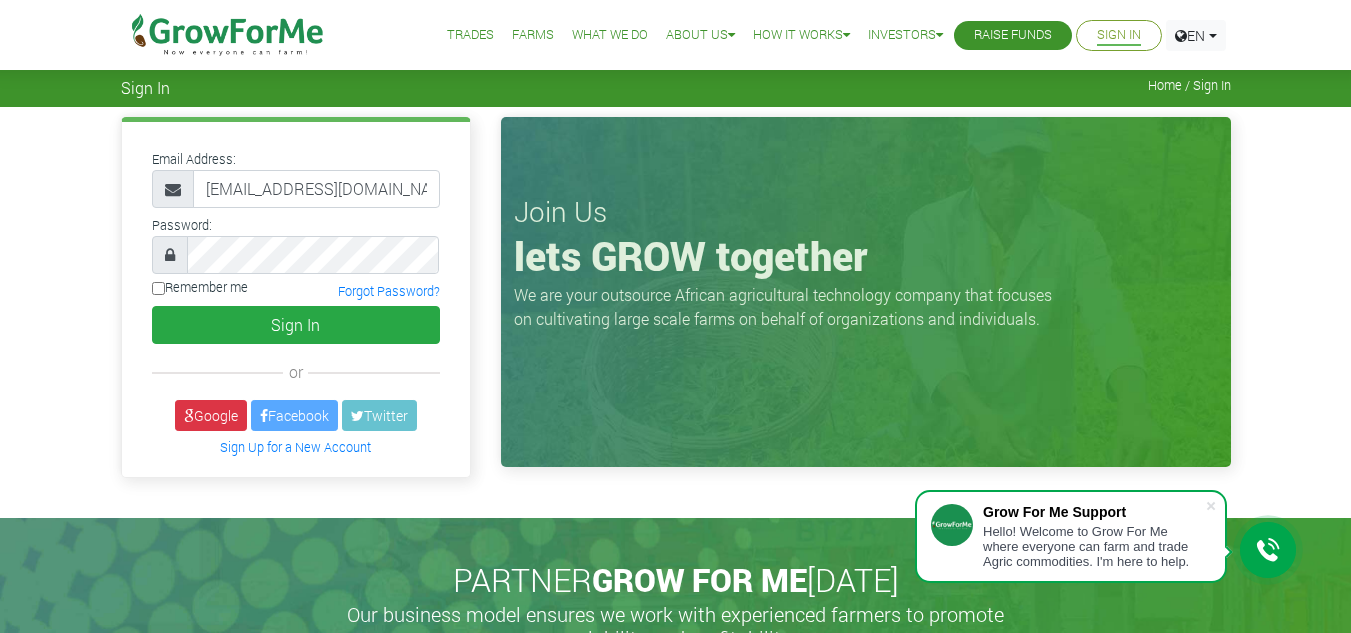 scroll, scrollTop: 0, scrollLeft: 0, axis: both 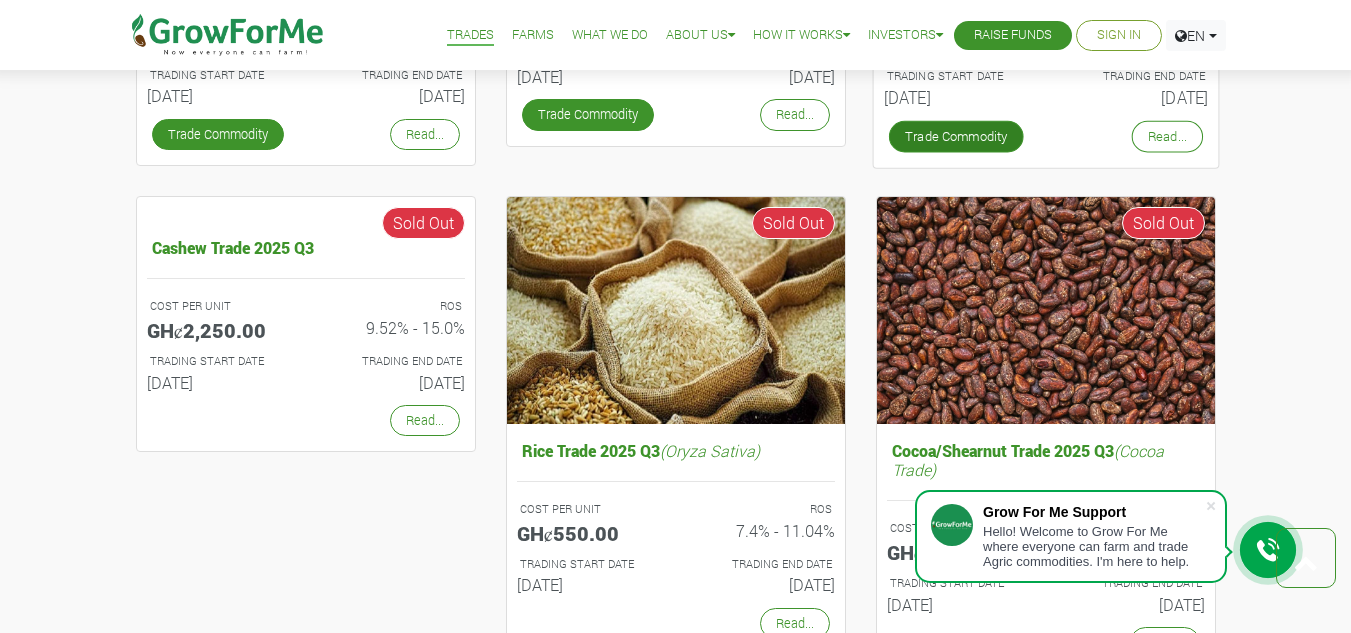 click on "Trade Commodity" at bounding box center (955, 137) 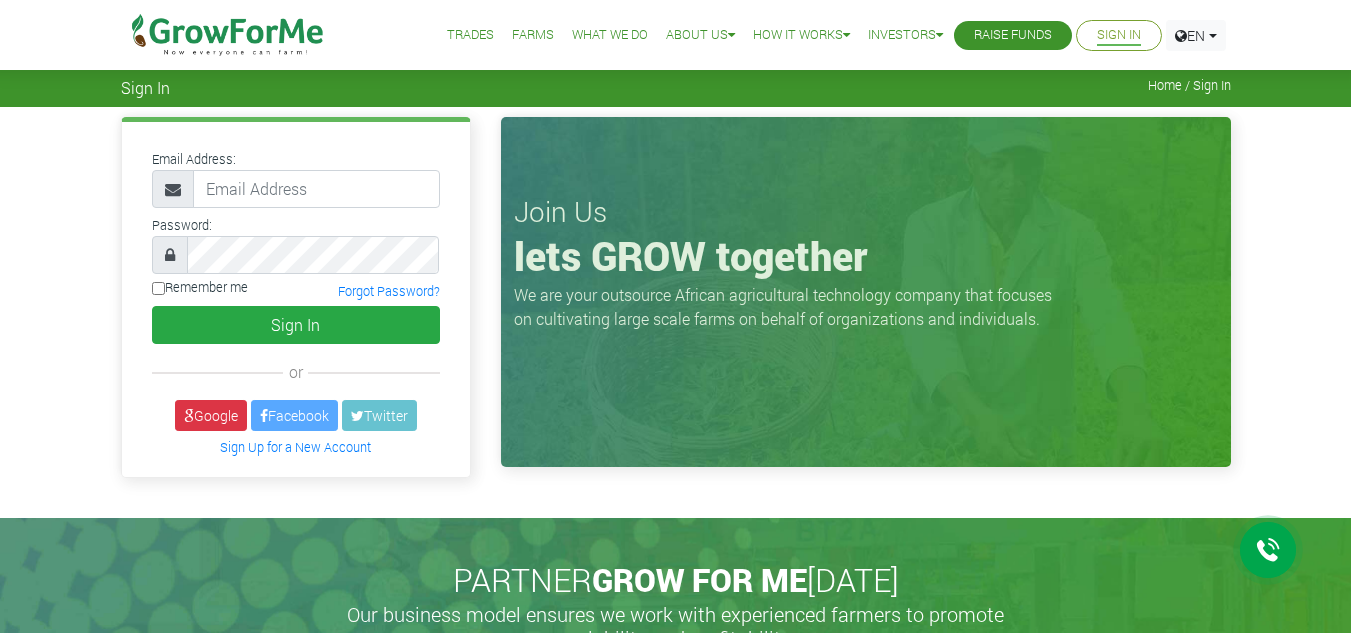 scroll, scrollTop: 0, scrollLeft: 0, axis: both 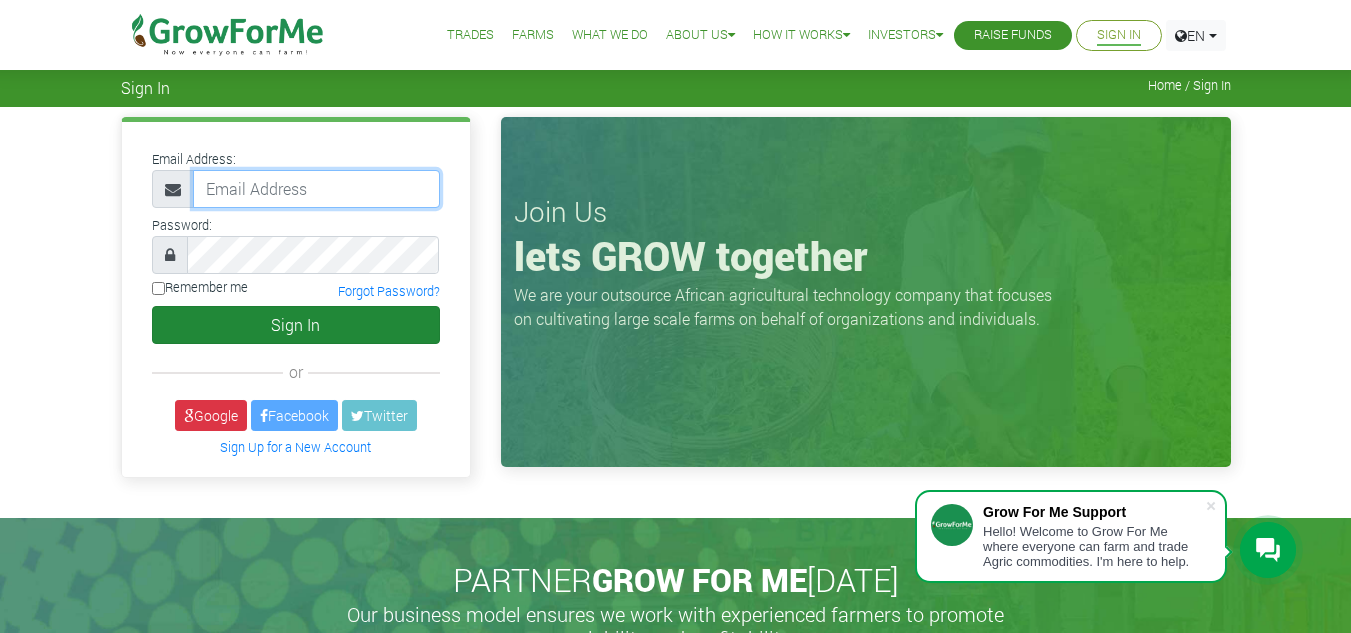 type on "sarahshavonda@gmail.com" 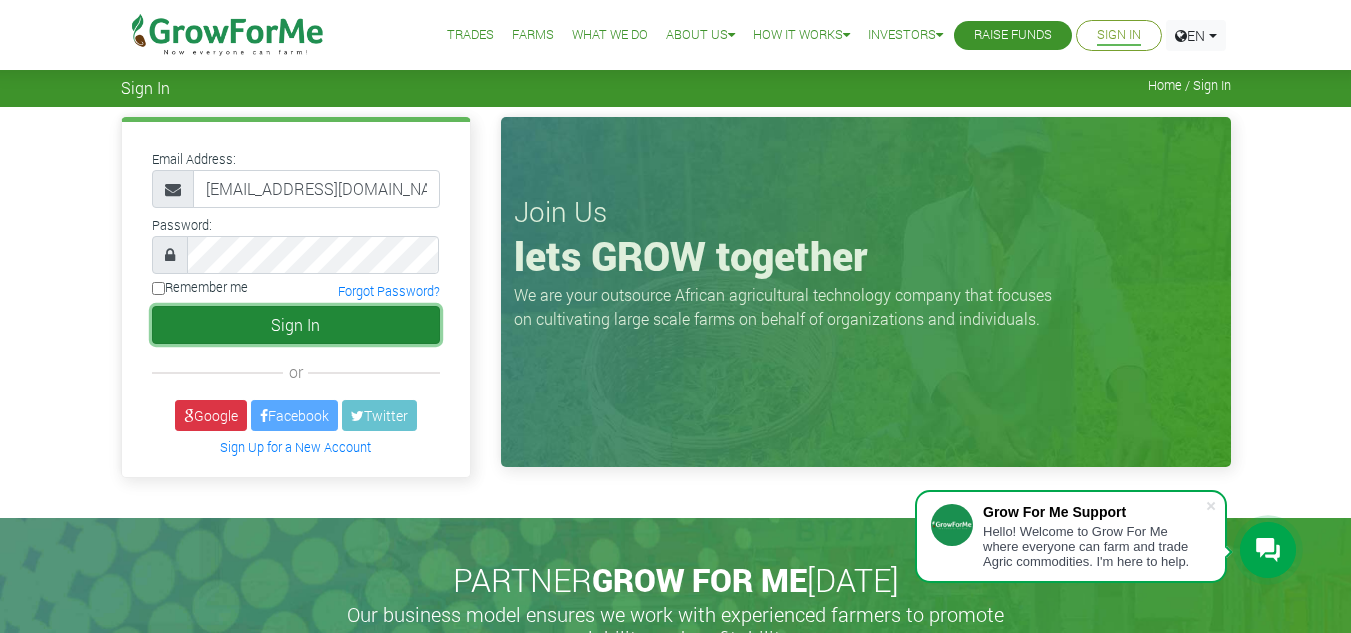 click on "Sign In" at bounding box center (296, 325) 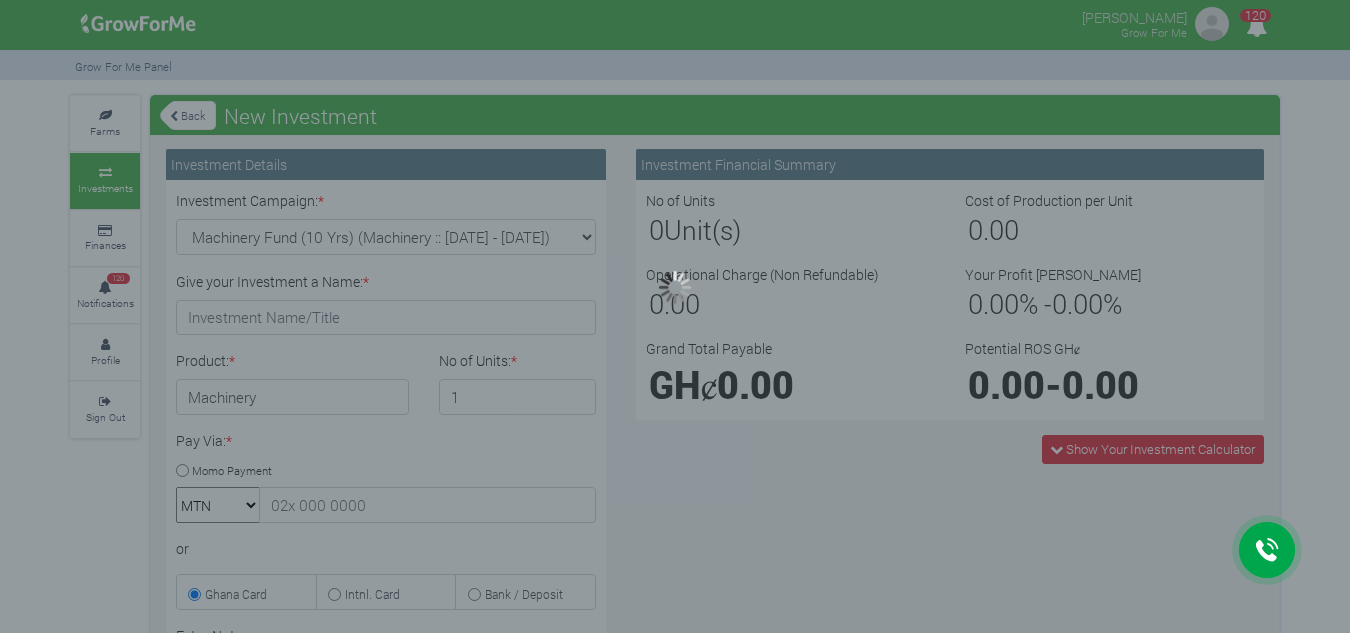 scroll, scrollTop: 0, scrollLeft: 0, axis: both 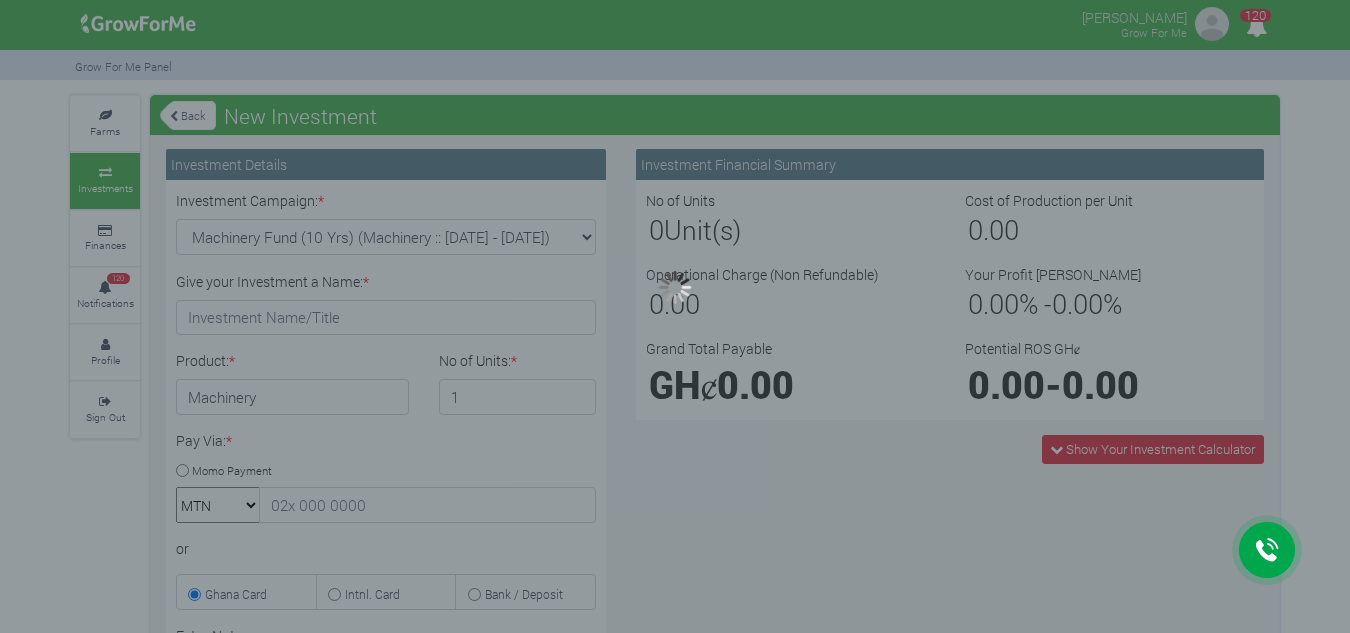 type on "1" 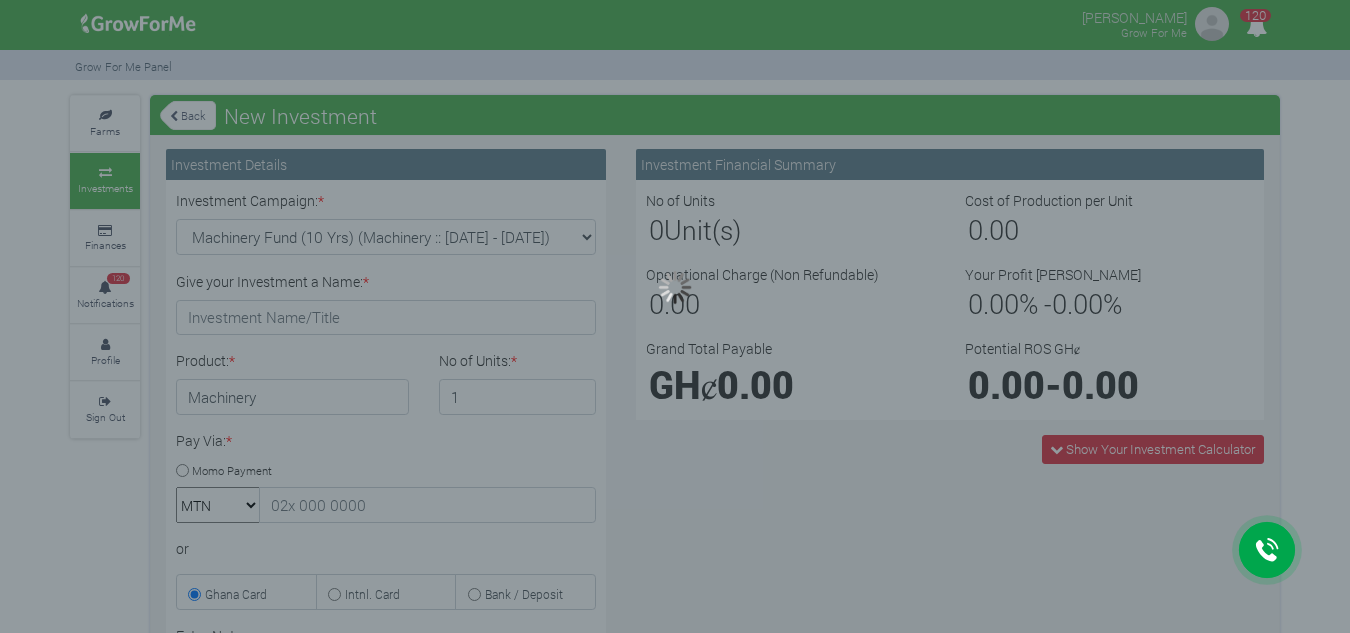 scroll, scrollTop: 0, scrollLeft: 0, axis: both 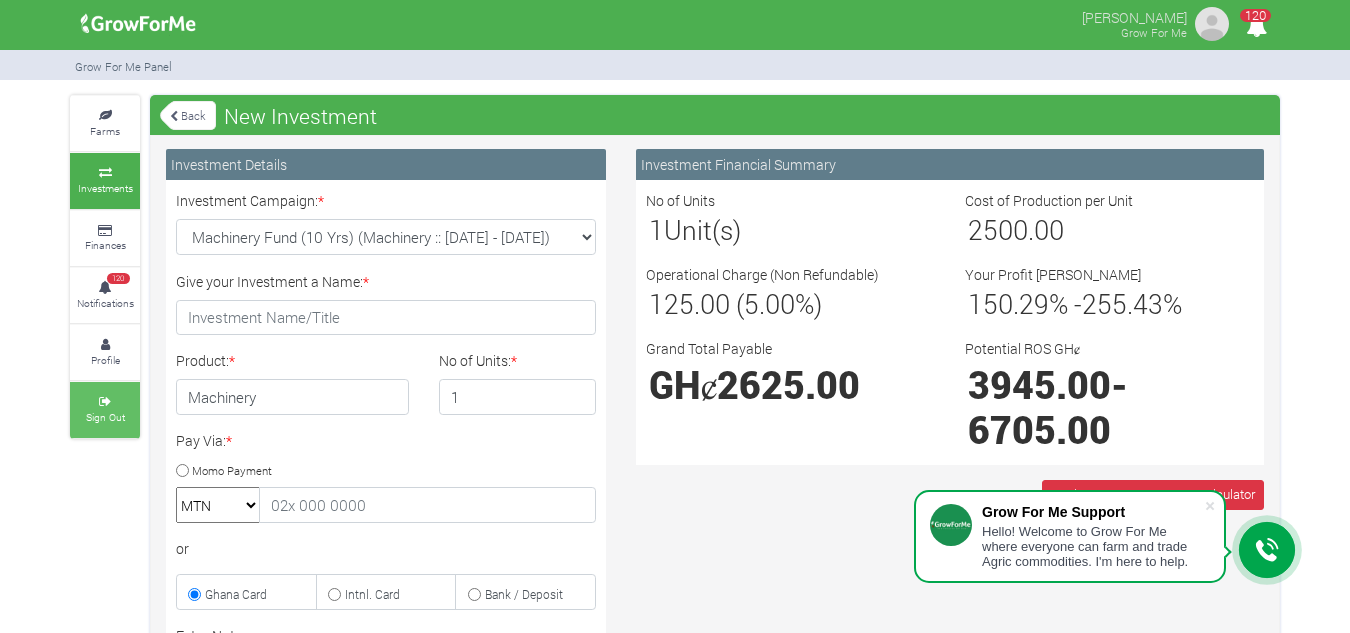 click on "Sign Out" at bounding box center [105, 417] 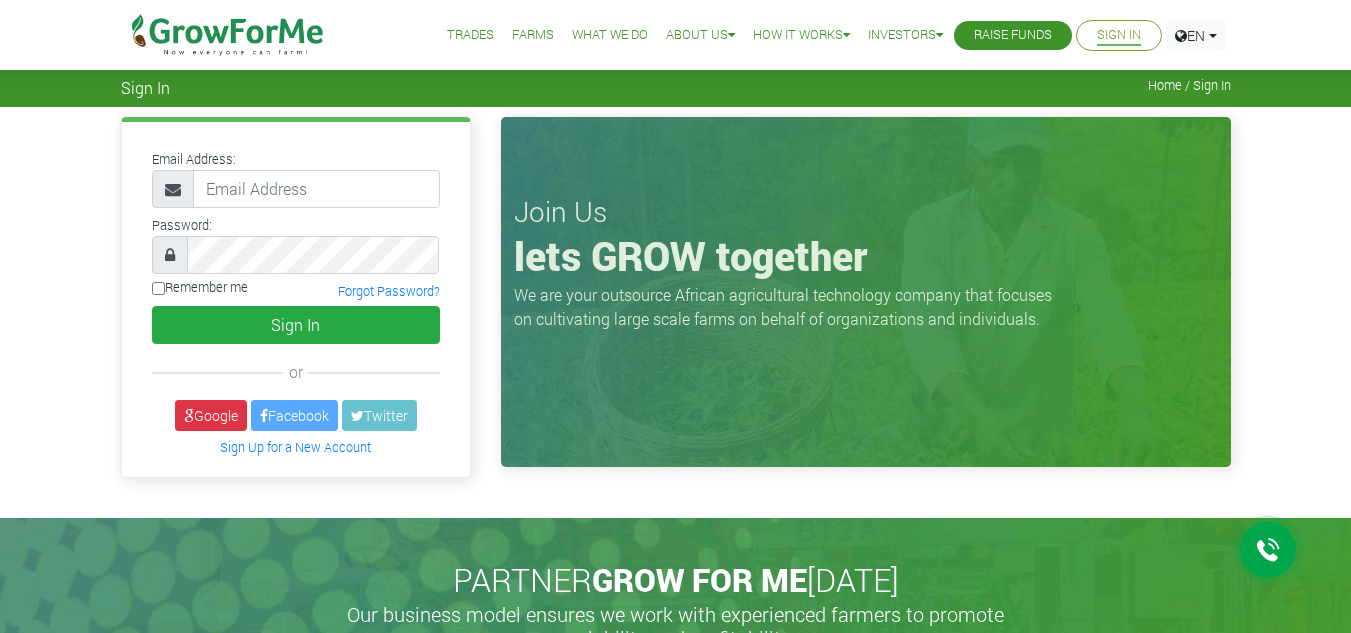 scroll, scrollTop: 0, scrollLeft: 0, axis: both 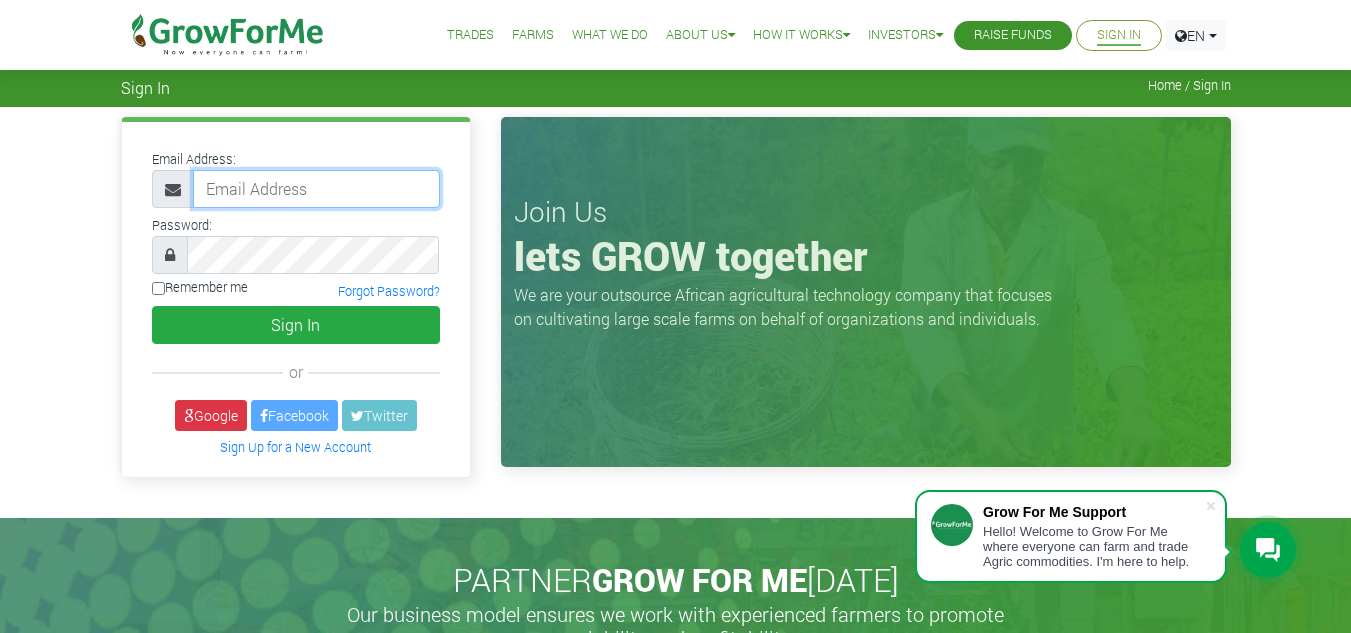 type on "[EMAIL_ADDRESS][DOMAIN_NAME]" 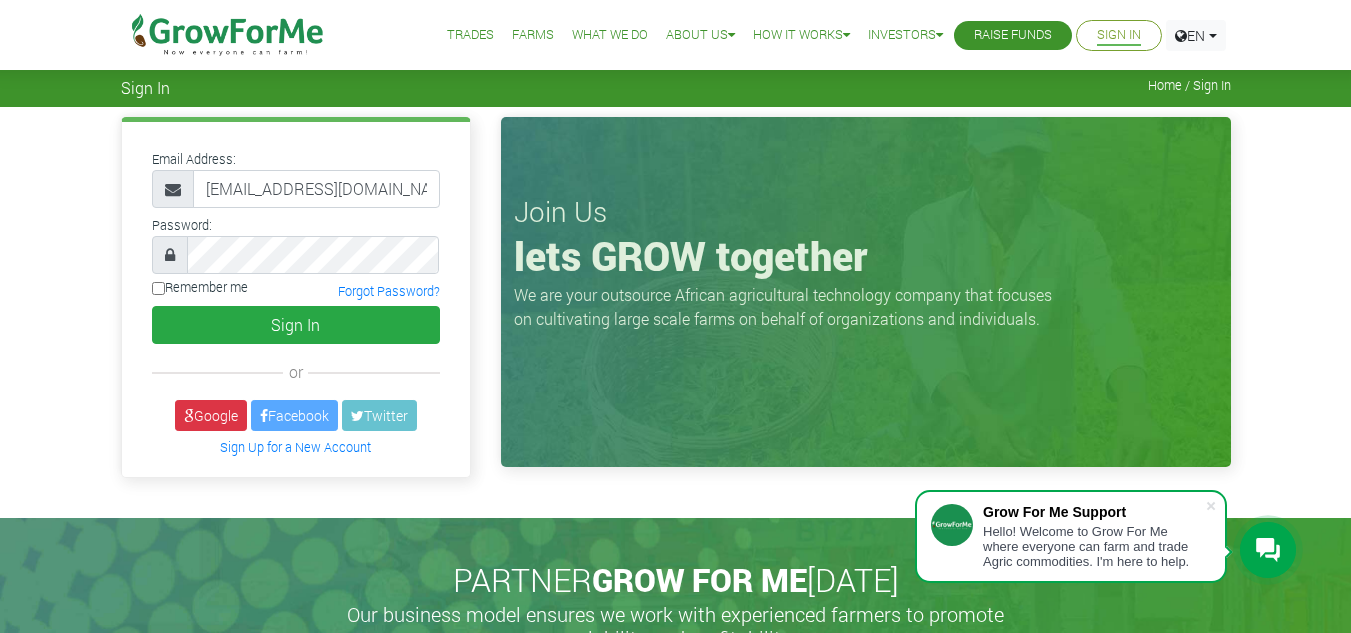 click on "Trades" at bounding box center [470, 35] 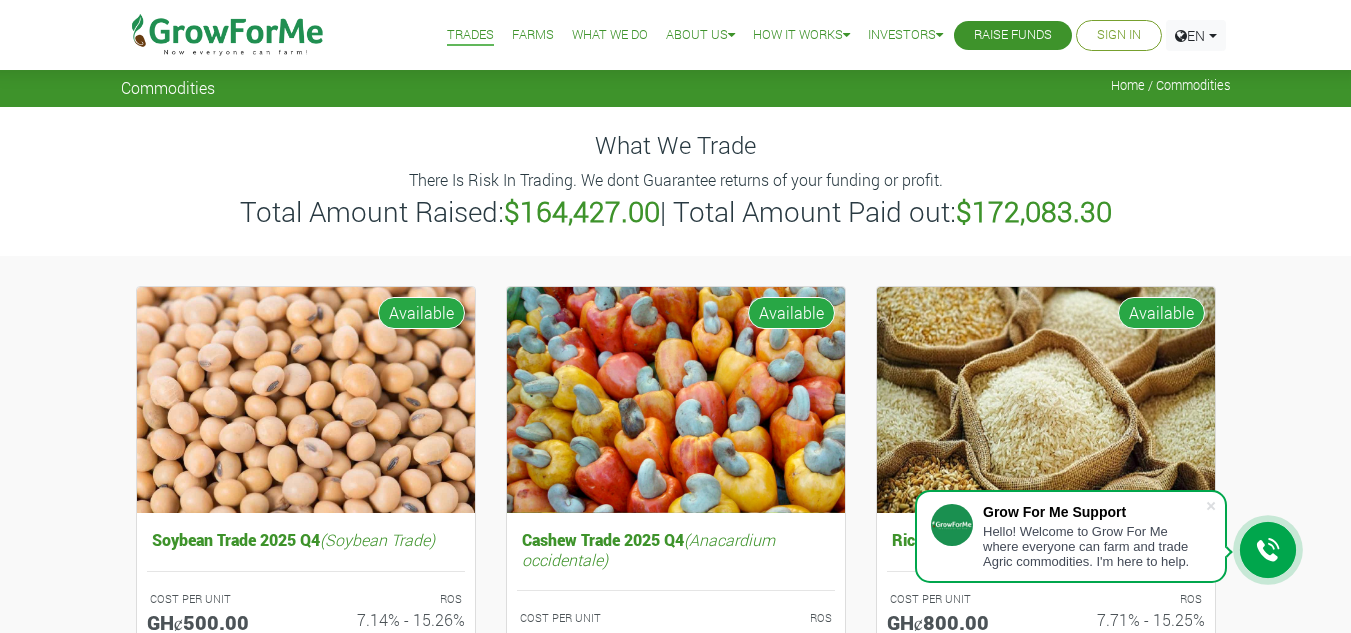 scroll, scrollTop: 553, scrollLeft: 0, axis: vertical 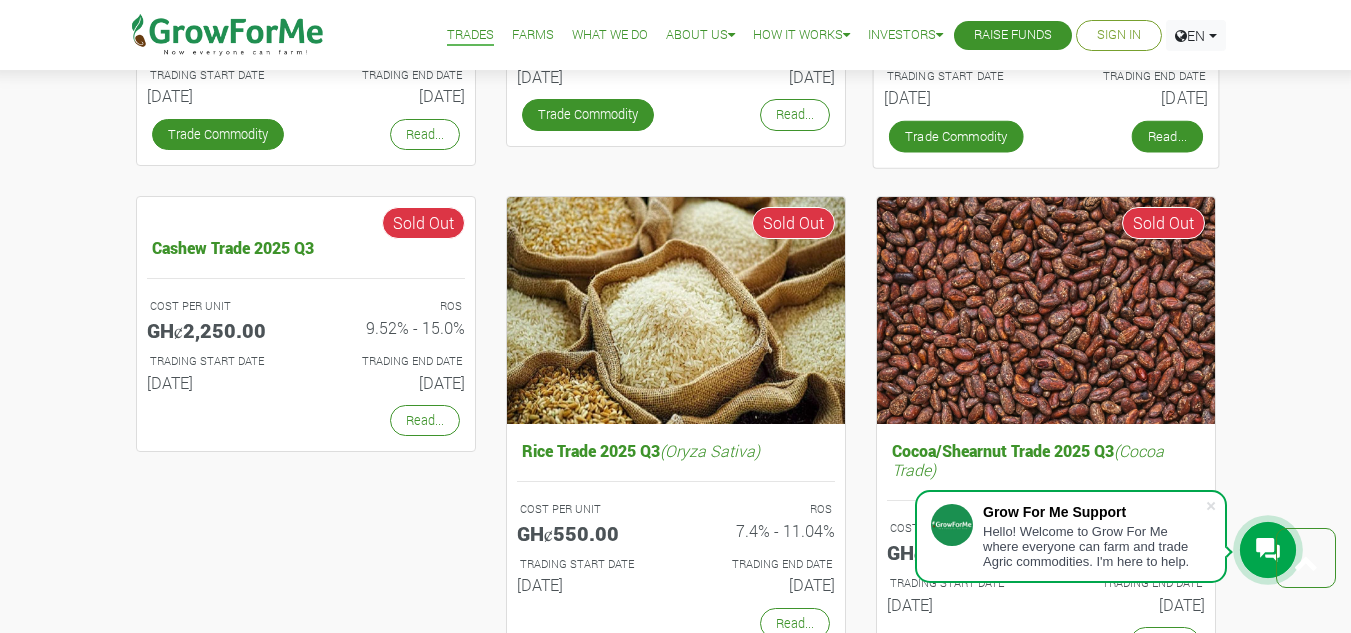 click on "Read..." at bounding box center [1166, 137] 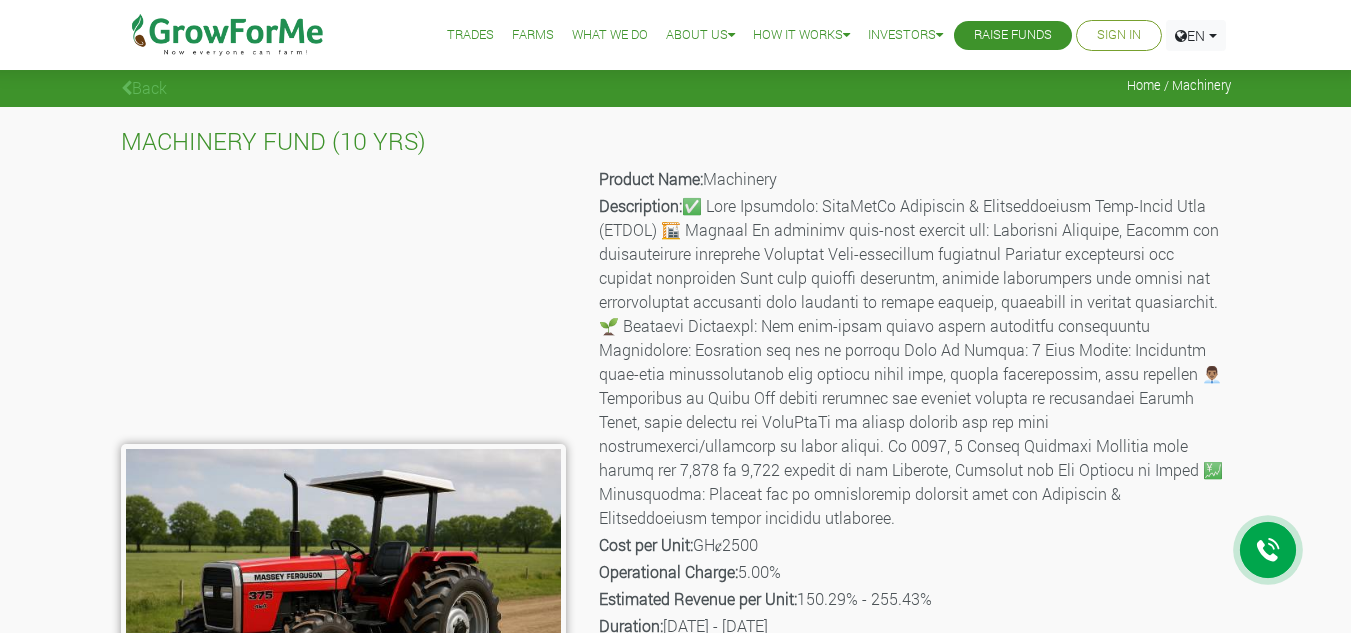 scroll, scrollTop: 0, scrollLeft: 0, axis: both 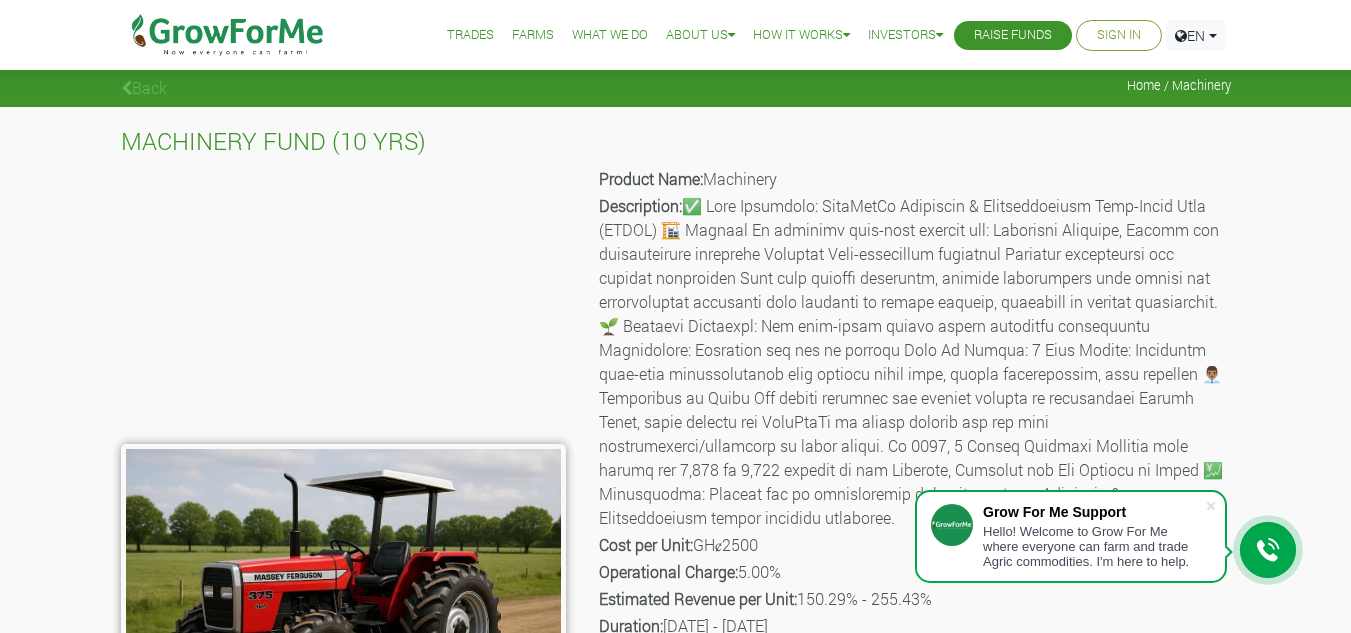 click on "Description:" at bounding box center [913, 362] 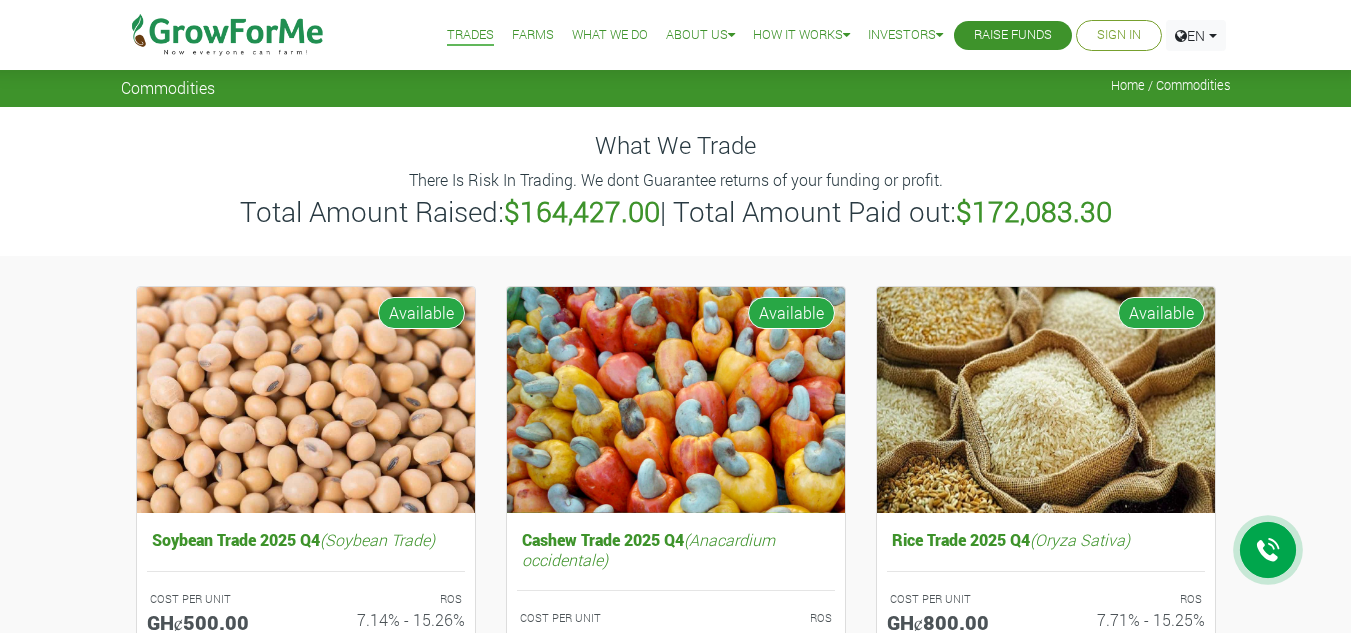 scroll, scrollTop: 0, scrollLeft: 0, axis: both 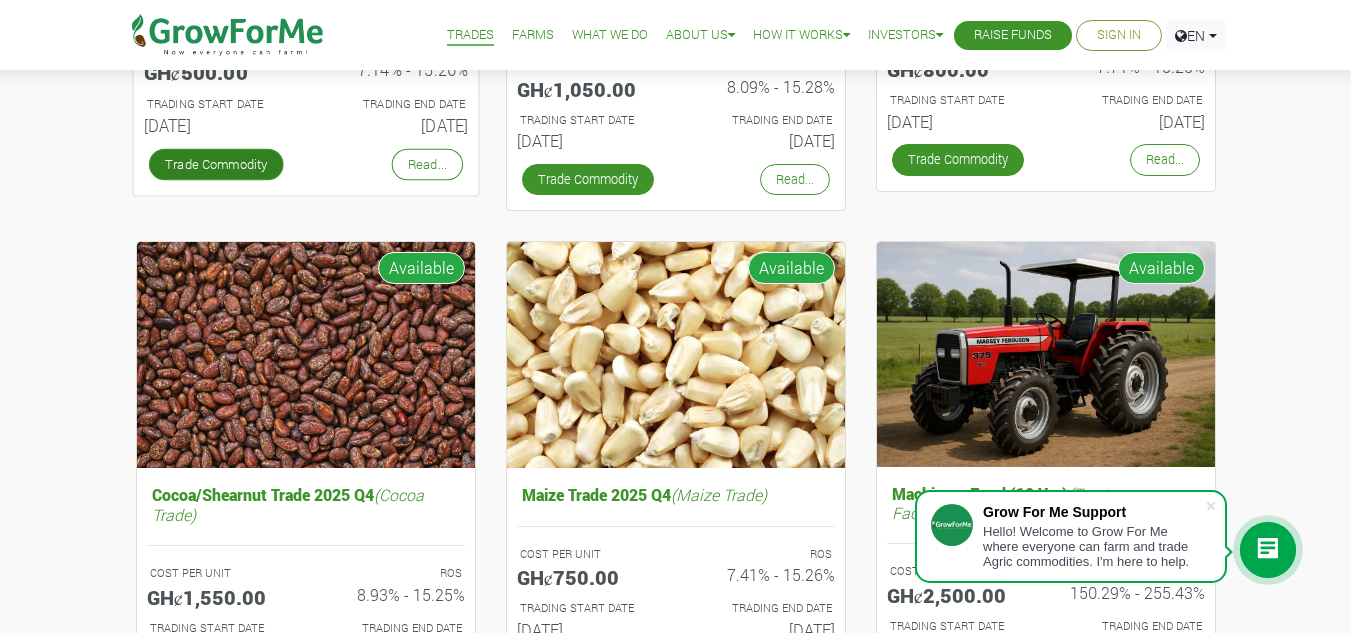 click on "Trade Commodity" at bounding box center [215, 164] 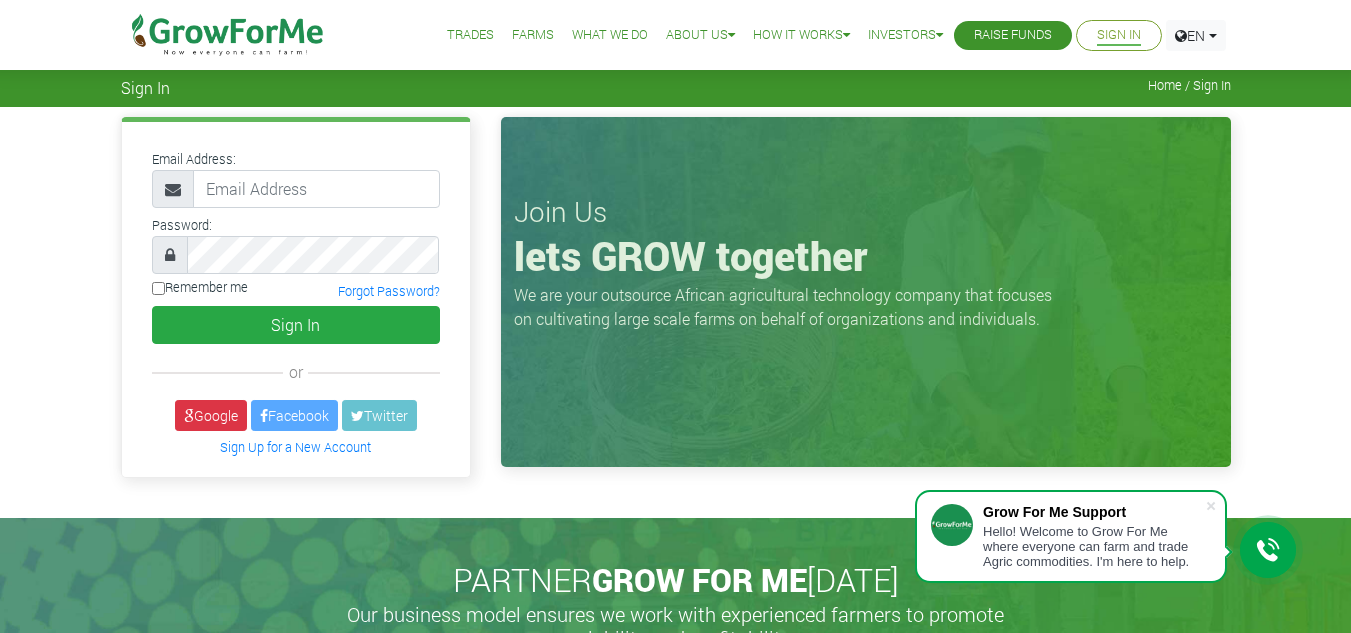 scroll, scrollTop: 0, scrollLeft: 0, axis: both 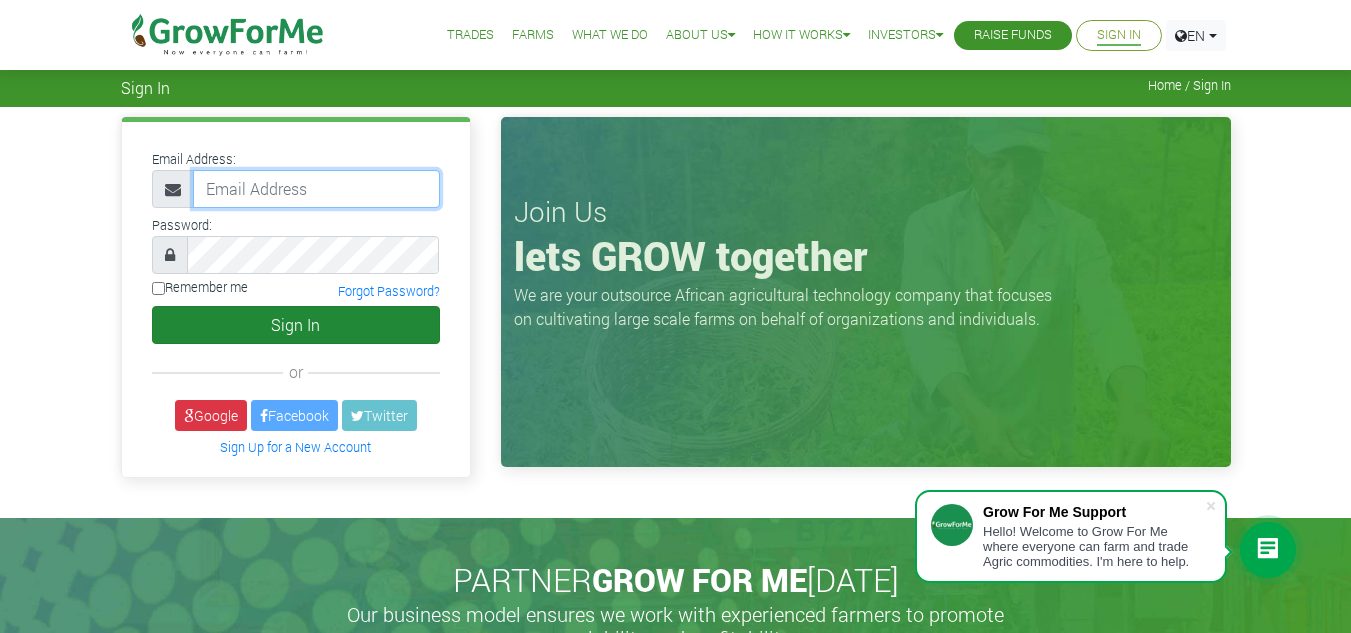 type on "[EMAIL_ADDRESS][DOMAIN_NAME]" 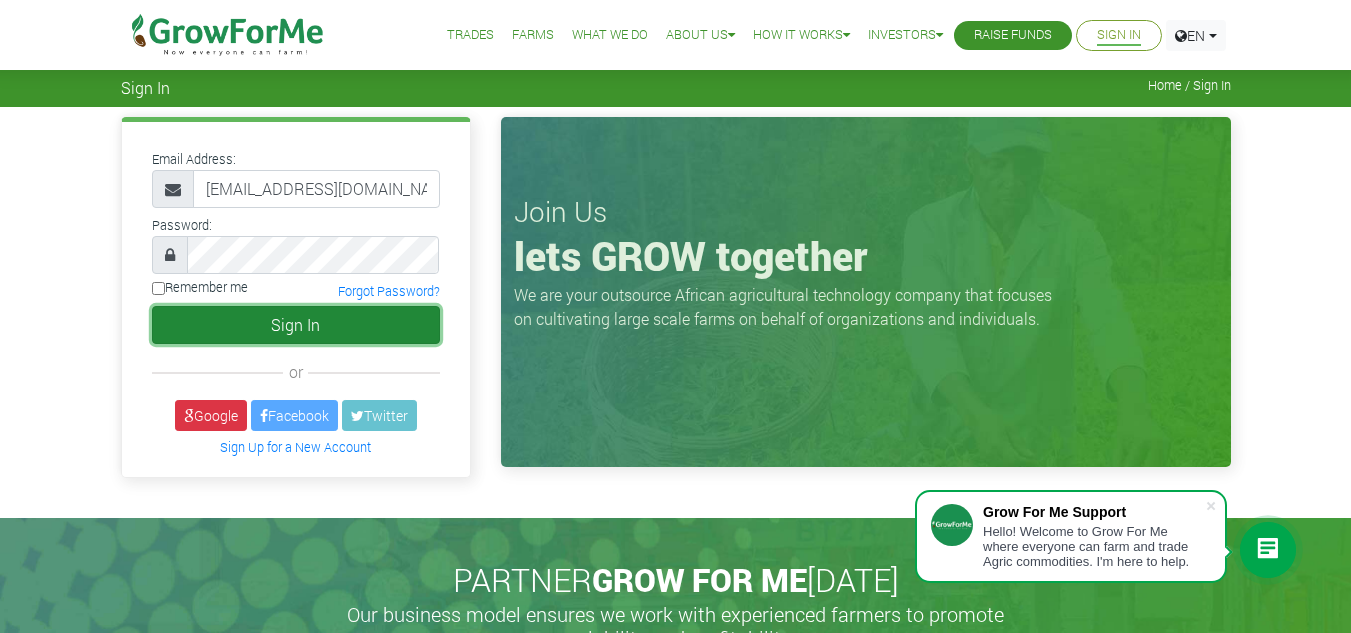 click on "Sign In" at bounding box center (296, 325) 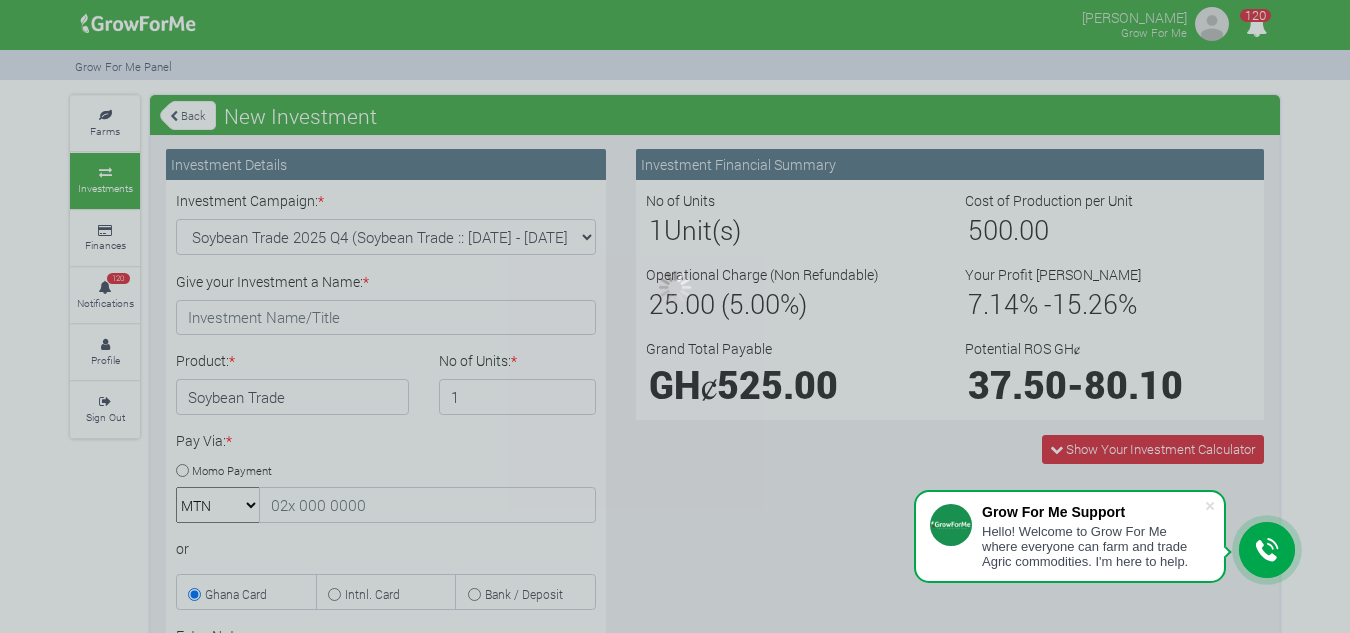 scroll, scrollTop: 0, scrollLeft: 0, axis: both 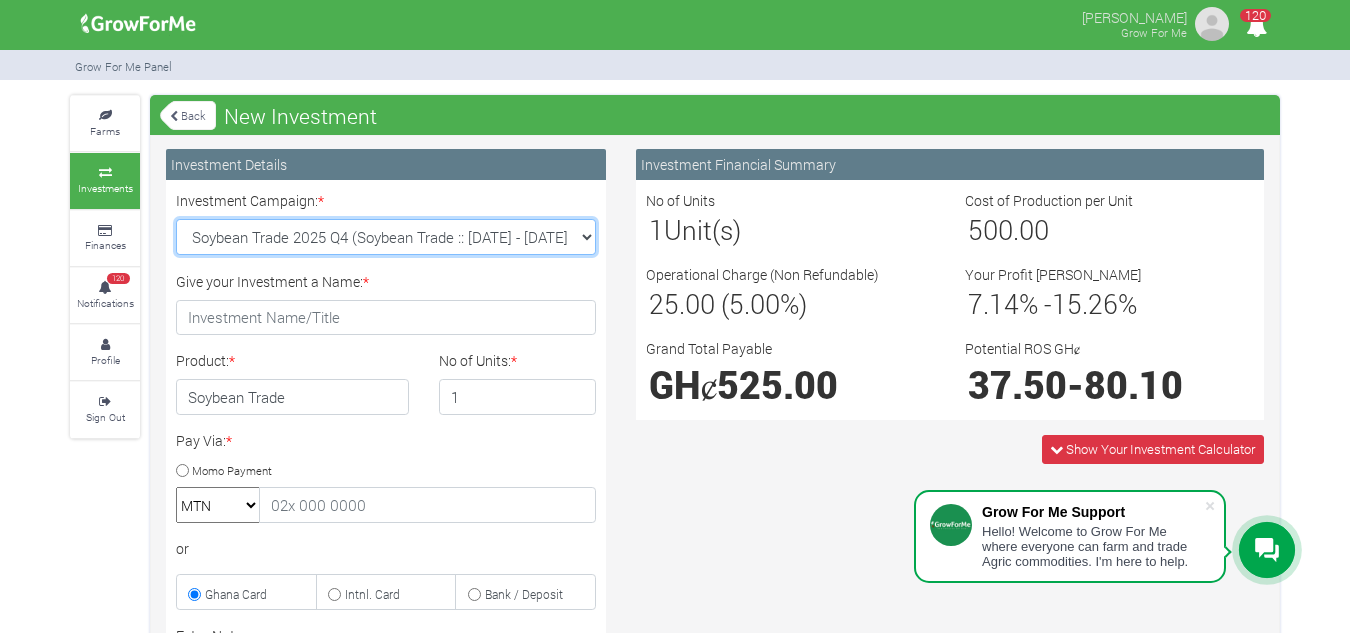 click on "Soybean Trade 2025 Q4 (Soybean Trade :: 01st Oct 2025 - 31st Mar 2026)
Maize Trade 2025 Q4 (Maize Trade :: 01st Oct 2025 - 31st Mar 2026)
Machinery Fund (10 Yrs) (Machinery :: 01st Jun 2025 - 01st Jun 2035)
Cashew Trade 2025 Q4 (Cashew Trade :: 01st Oct 2025 - 31st Mar 2026)" at bounding box center [386, 237] 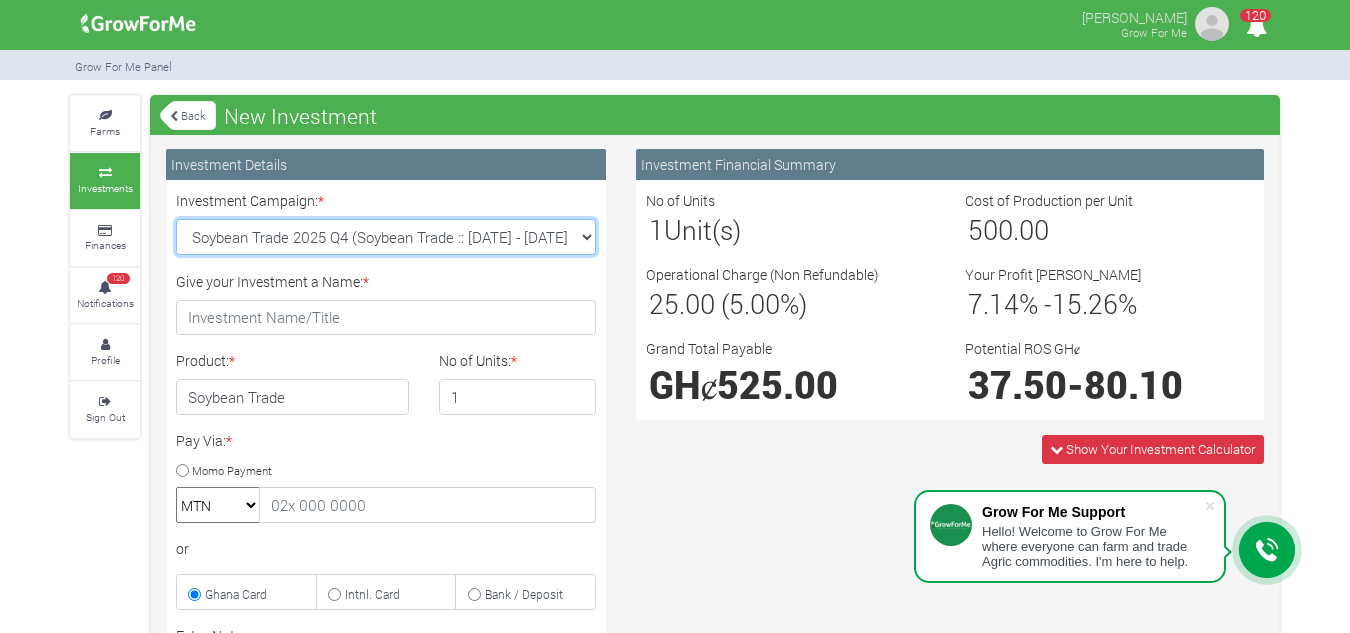 select on "42" 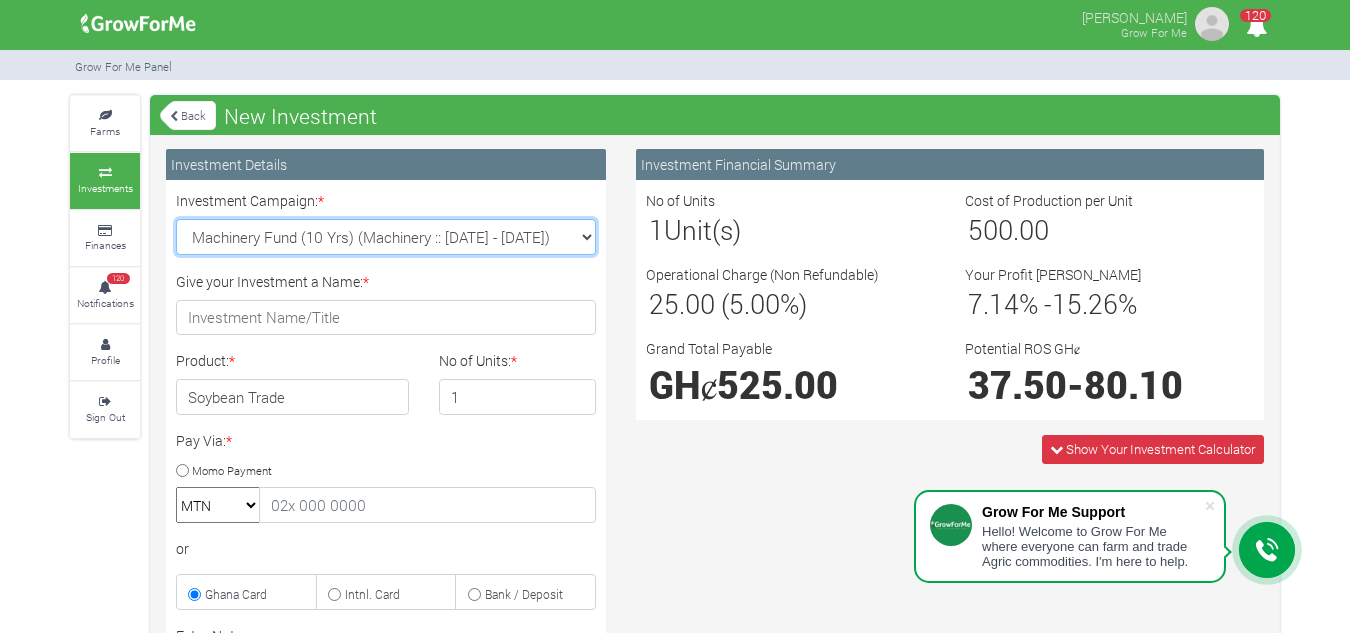 click on "Soybean Trade 2025 Q4 (Soybean Trade :: 01st Oct 2025 - 31st Mar 2026)
Maize Trade 2025 Q4 (Maize Trade :: 01st Oct 2025 - 31st Mar 2026)
Machinery Fund (10 Yrs) (Machinery :: 01st Jun 2025 - 01st Jun 2035)
Cashew Trade 2025 Q4 (Cashew Trade :: 01st Oct 2025 - 31st Mar 2026)" at bounding box center [386, 237] 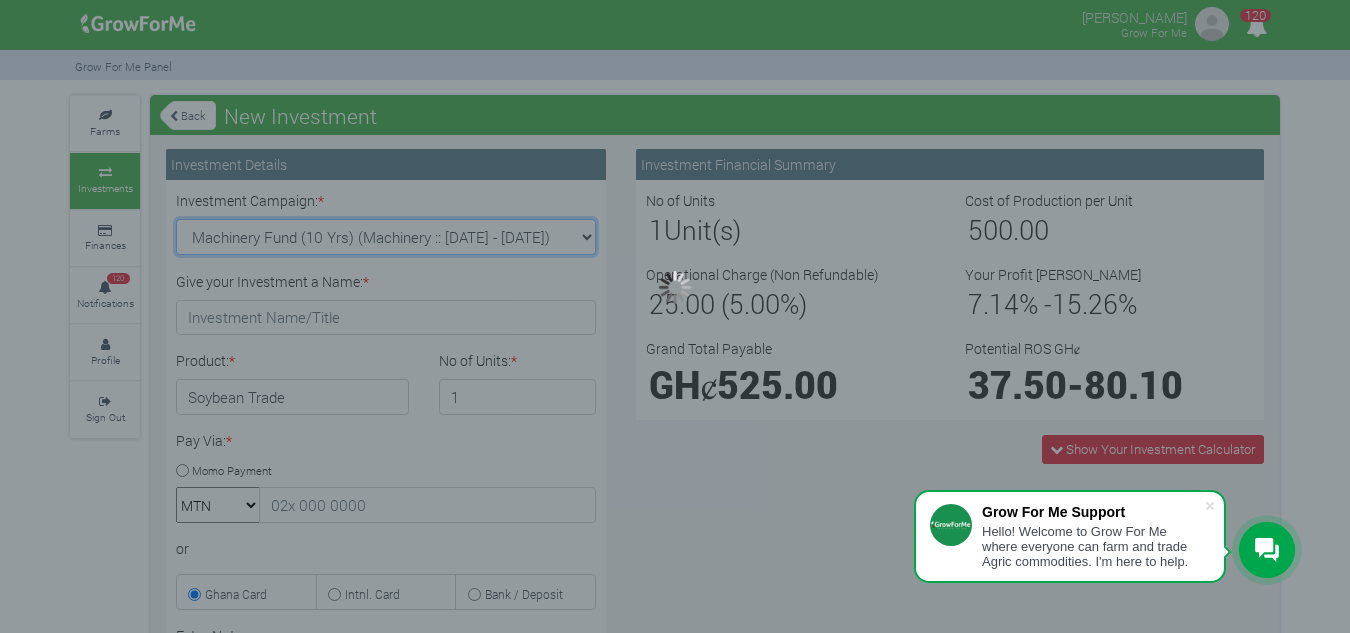 type on "1" 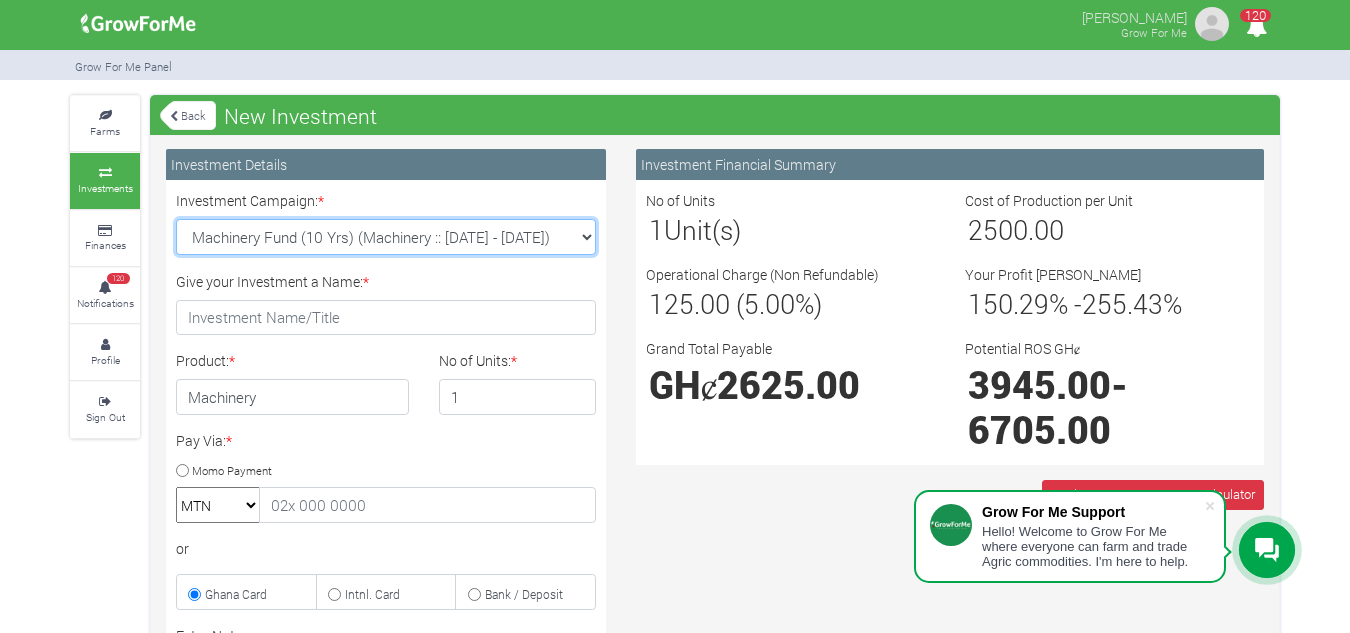 click on "Soybean Trade 2025 Q4 (Soybean Trade :: 01st Oct 2025 - 31st Mar 2026)
Maize Trade 2025 Q4 (Maize Trade :: 01st Oct 2025 - 31st Mar 2026)
Machinery Fund (10 Yrs) (Machinery :: 01st Jun 2025 - 01st Jun 2035)
Cashew Trade 2025 Q4 (Cashew Trade :: 01st Oct 2025 - 31st Mar 2026)" at bounding box center (386, 237) 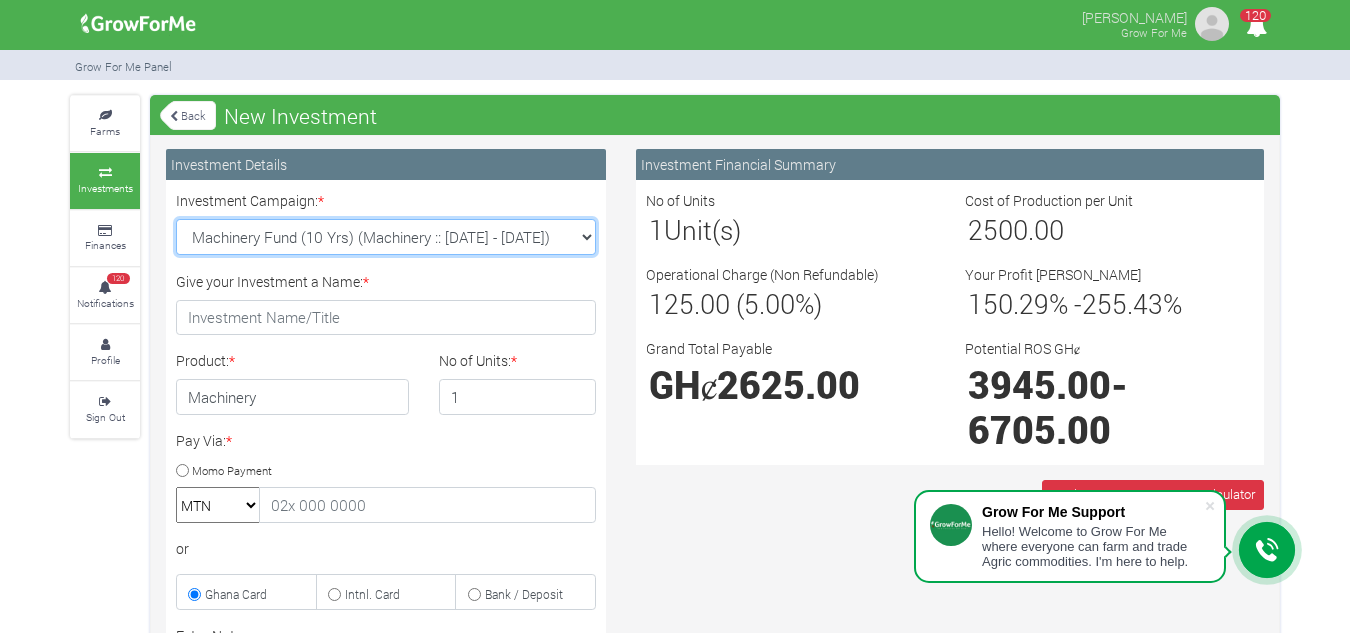 click on "Soybean Trade 2025 Q4 (Soybean Trade :: 01st Oct 2025 - 31st Mar 2026)
Maize Trade 2025 Q4 (Maize Trade :: 01st Oct 2025 - 31st Mar 2026)
Machinery Fund (10 Yrs) (Machinery :: 01st Jun 2025 - 01st Jun 2035)
Cashew Trade 2025 Q4 (Cashew Trade :: 01st Oct 2025 - 31st Mar 2026)" at bounding box center (386, 237) 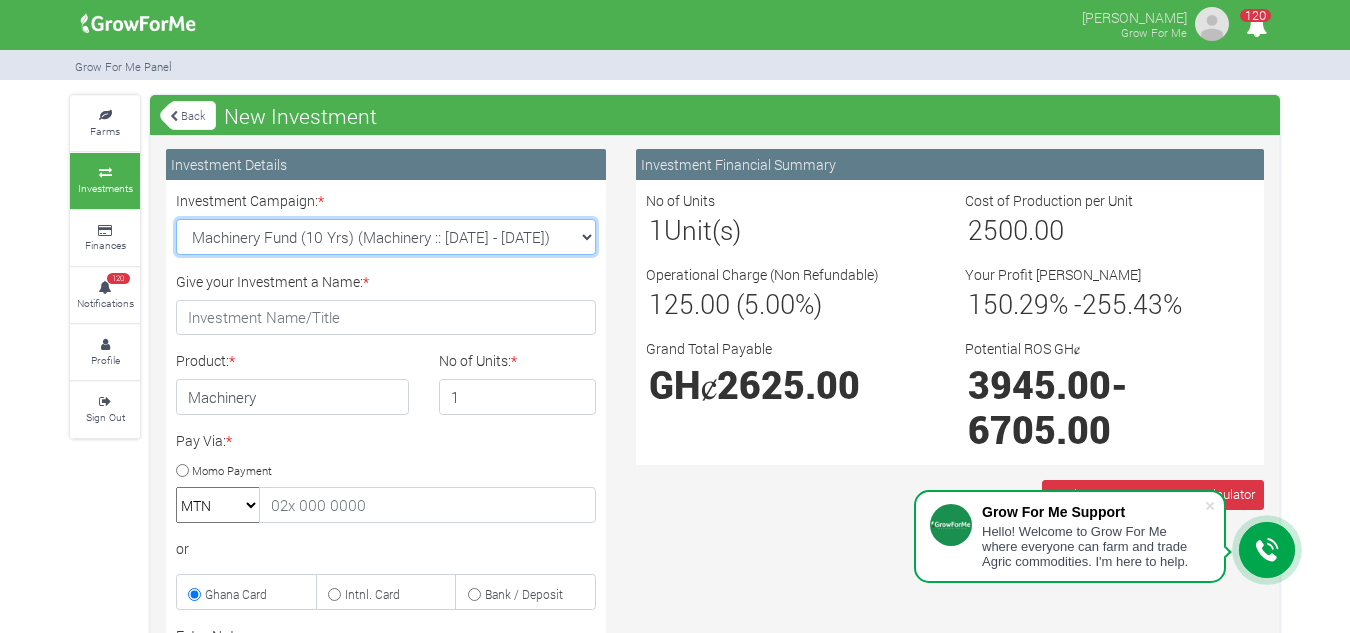 select on "47" 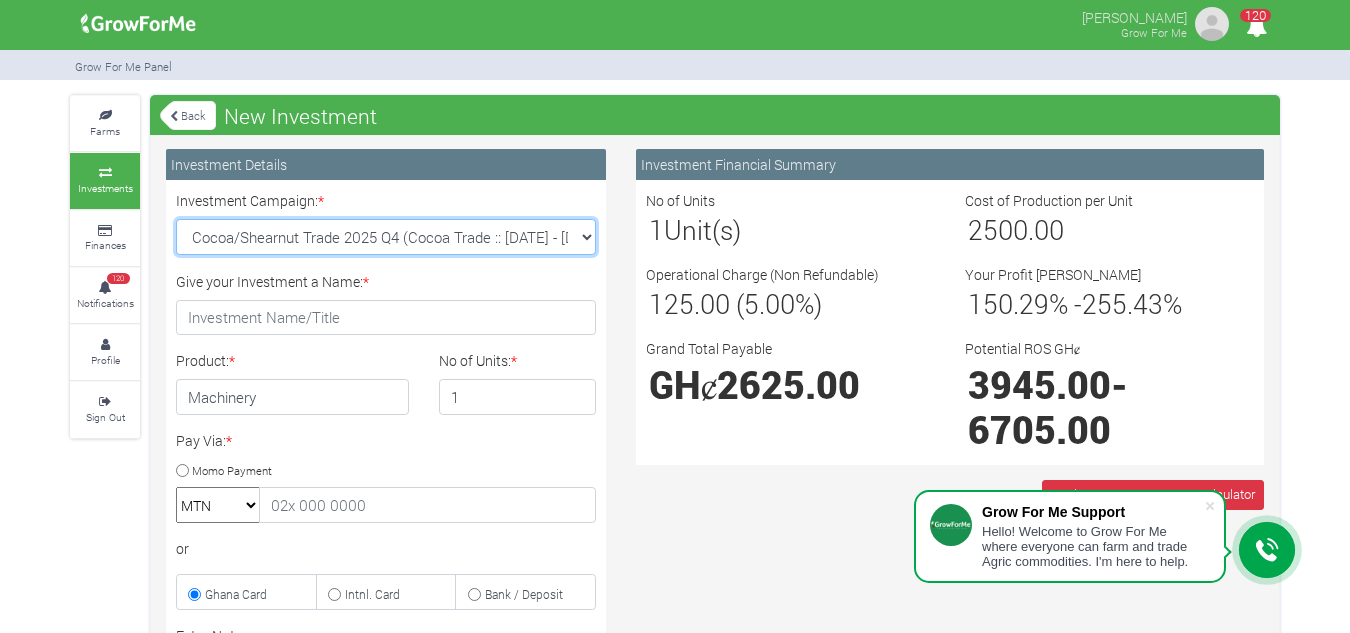 click on "Soybean Trade 2025 Q4 (Soybean Trade :: 01st Oct 2025 - 31st Mar 2026)
Maize Trade 2025 Q4 (Maize Trade :: 01st Oct 2025 - 31st Mar 2026)
Machinery Fund (10 Yrs) (Machinery :: 01st Jun 2025 - 01st Jun 2035)
Cashew Trade 2025 Q4 (Cashew Trade :: 01st Oct 2025 - 31st Mar 2026)" at bounding box center [386, 237] 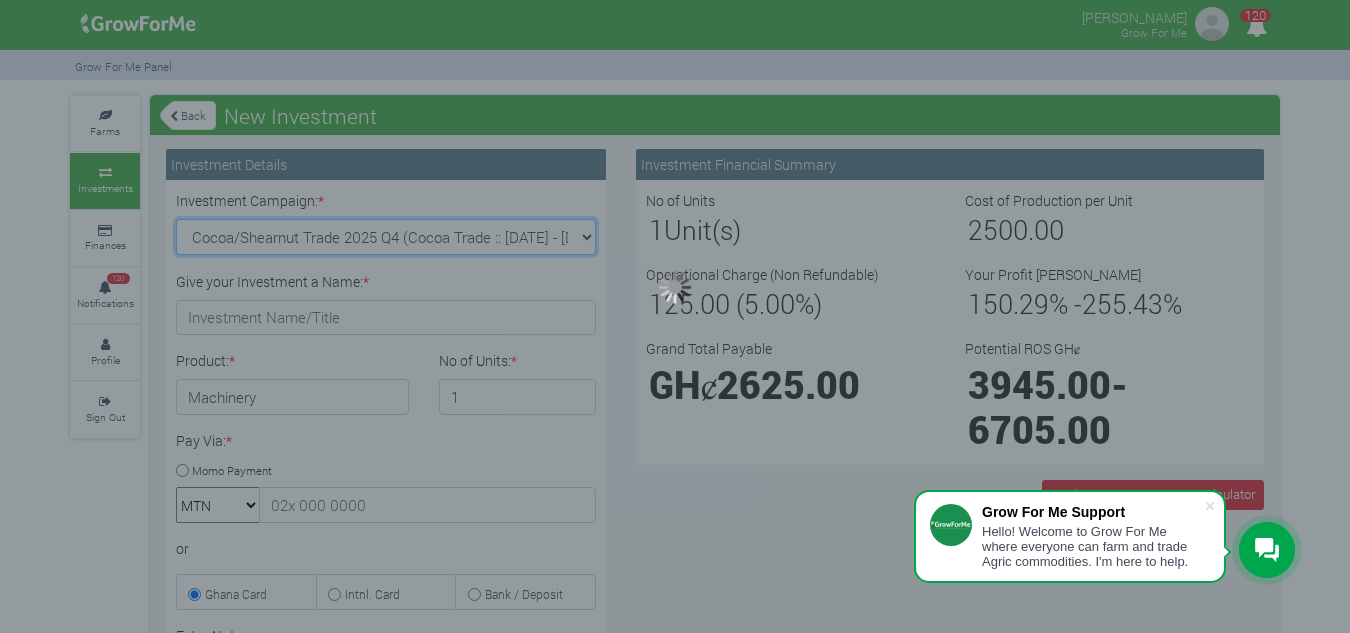 type on "1" 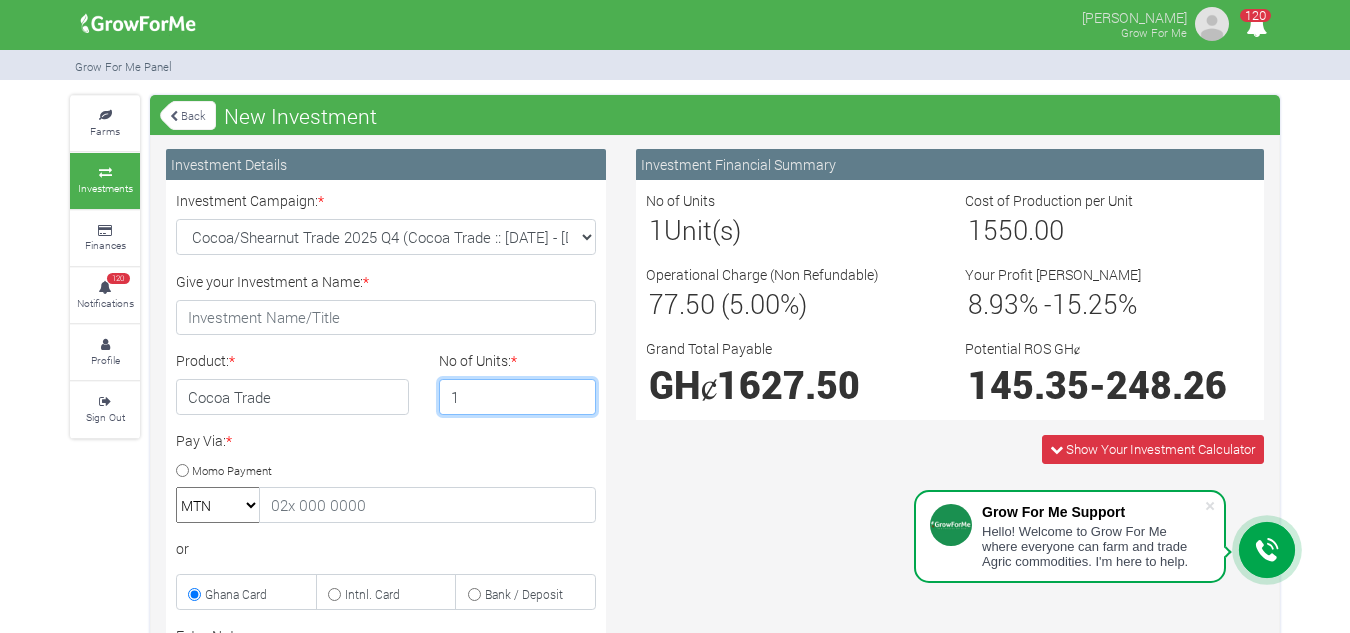 click on "1" at bounding box center [518, 397] 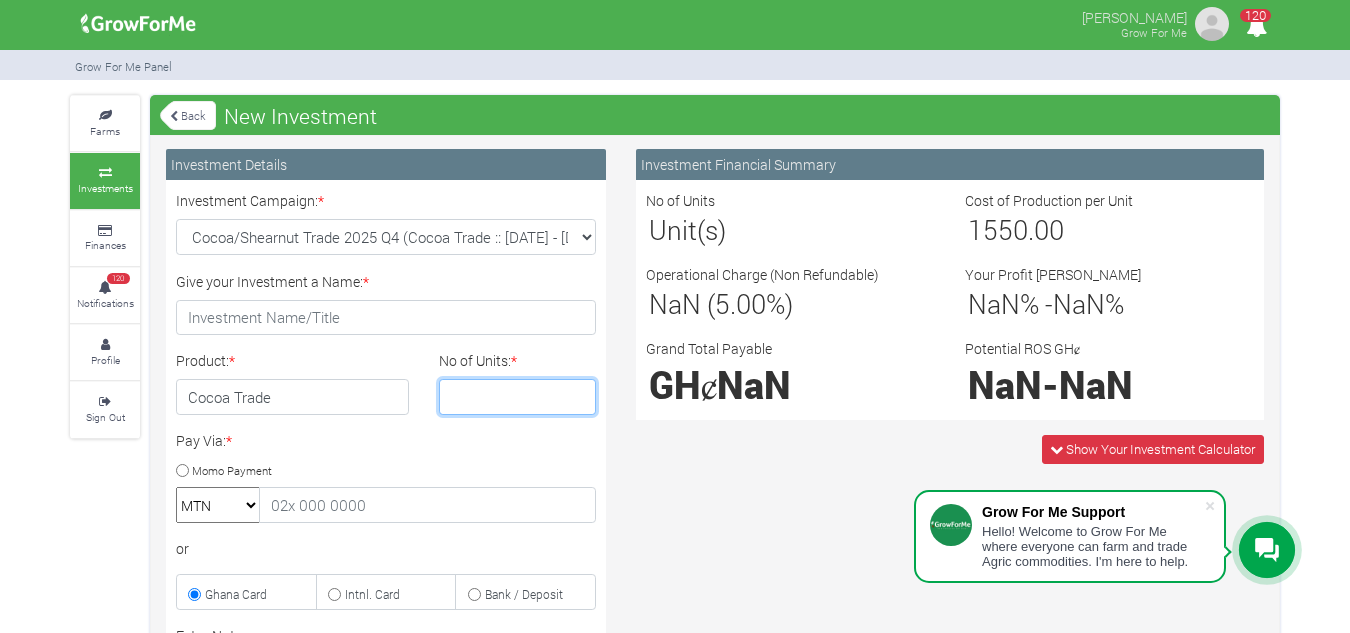 type on "2" 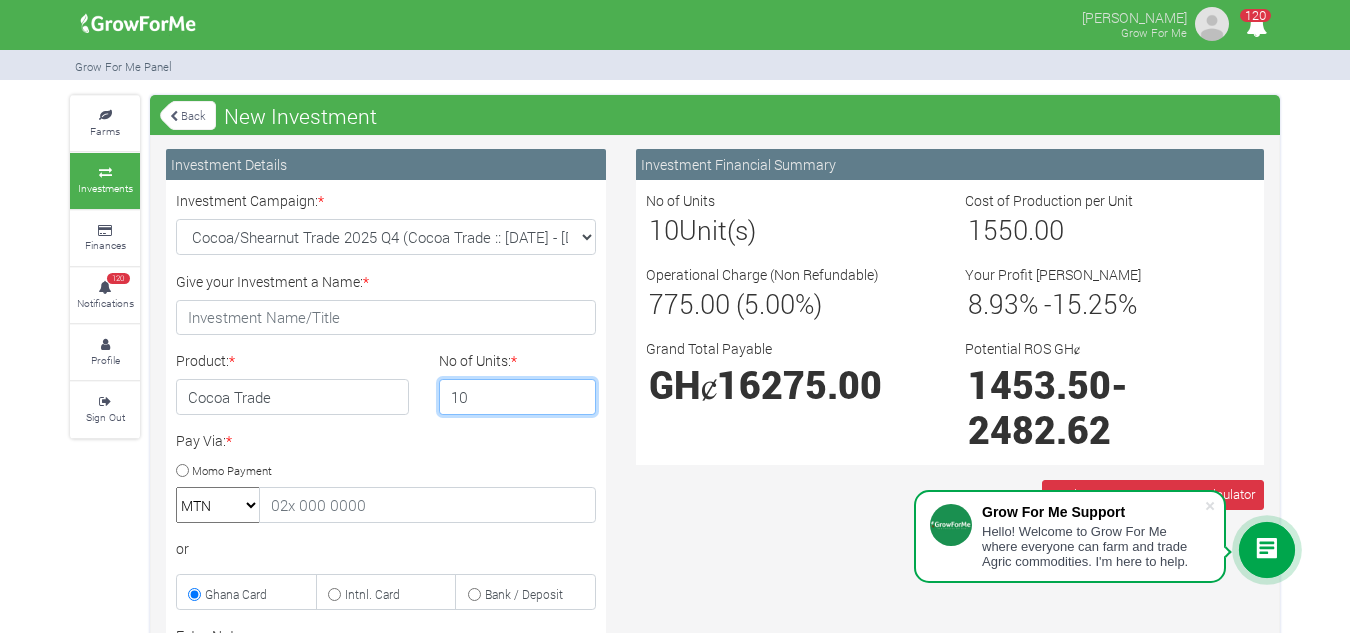 type on "10" 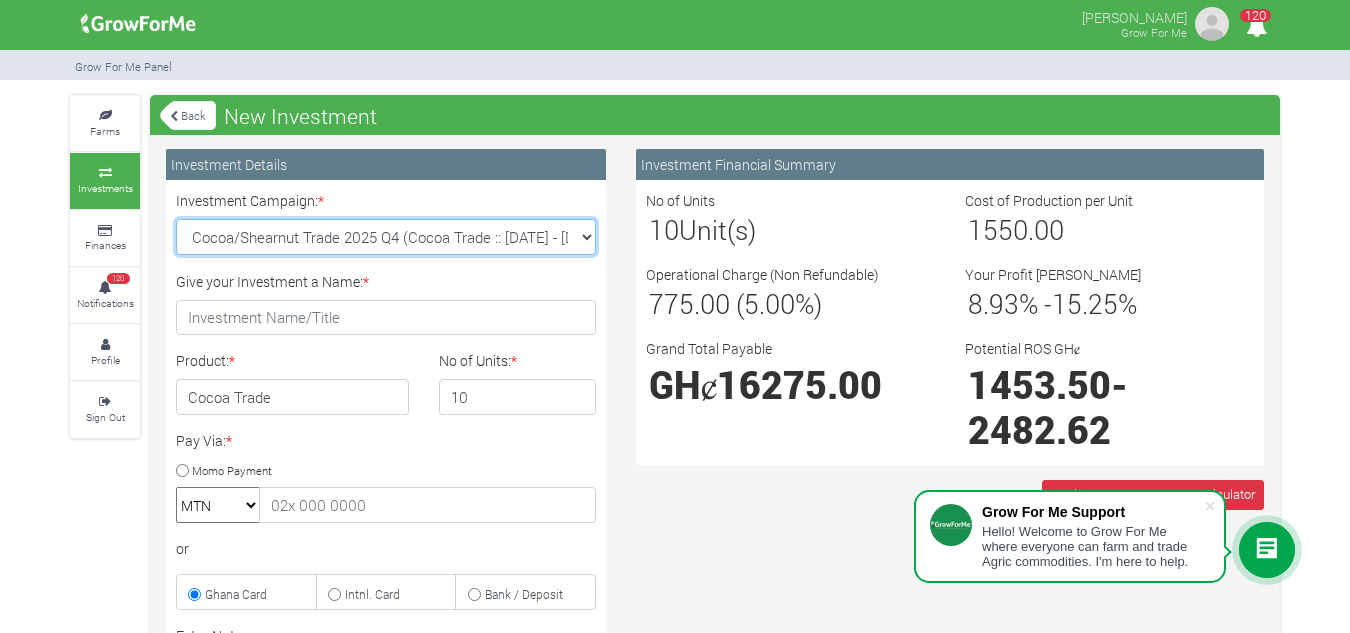 click on "Soybean Trade 2025 Q4 (Soybean Trade :: 01st Oct 2025 - 31st Mar 2026)
Maize Trade 2025 Q4 (Maize Trade :: 01st Oct 2025 - 31st Mar 2026)
Machinery Fund (10 Yrs) (Machinery :: 01st Jun 2025 - 01st Jun 2035)
Cashew Trade 2025 Q4 (Cashew Trade :: 01st Oct 2025 - 31st Mar 2026)" at bounding box center [386, 237] 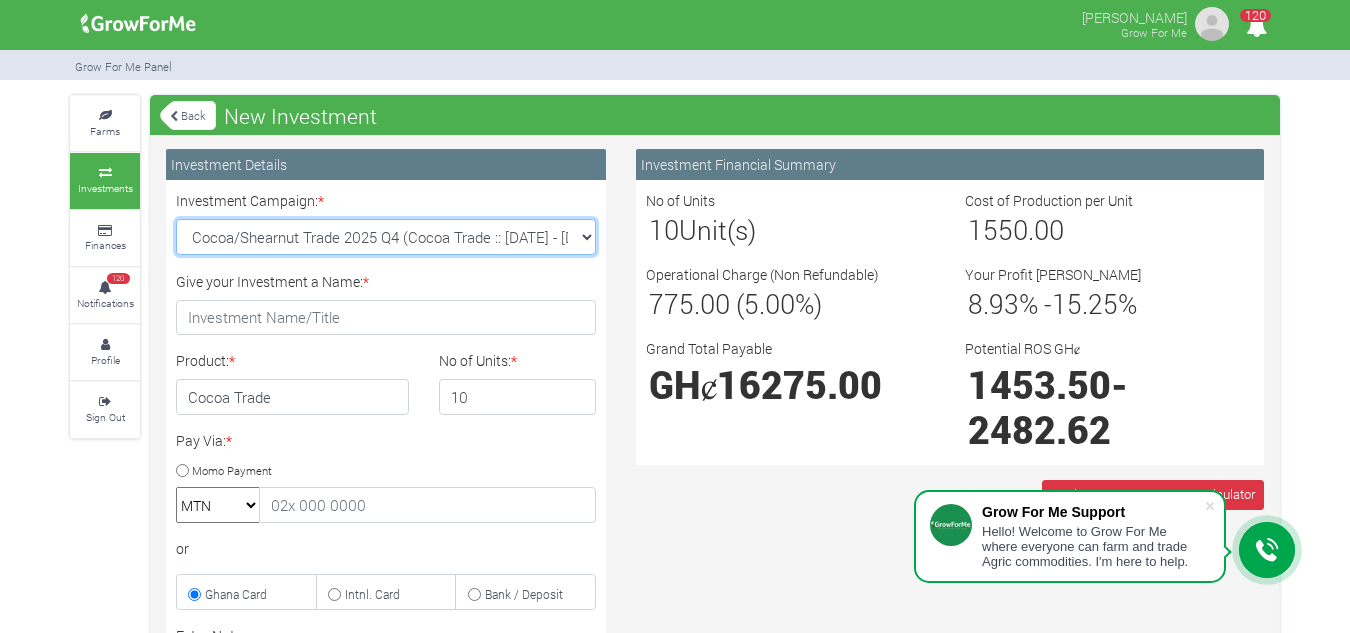 select on "44" 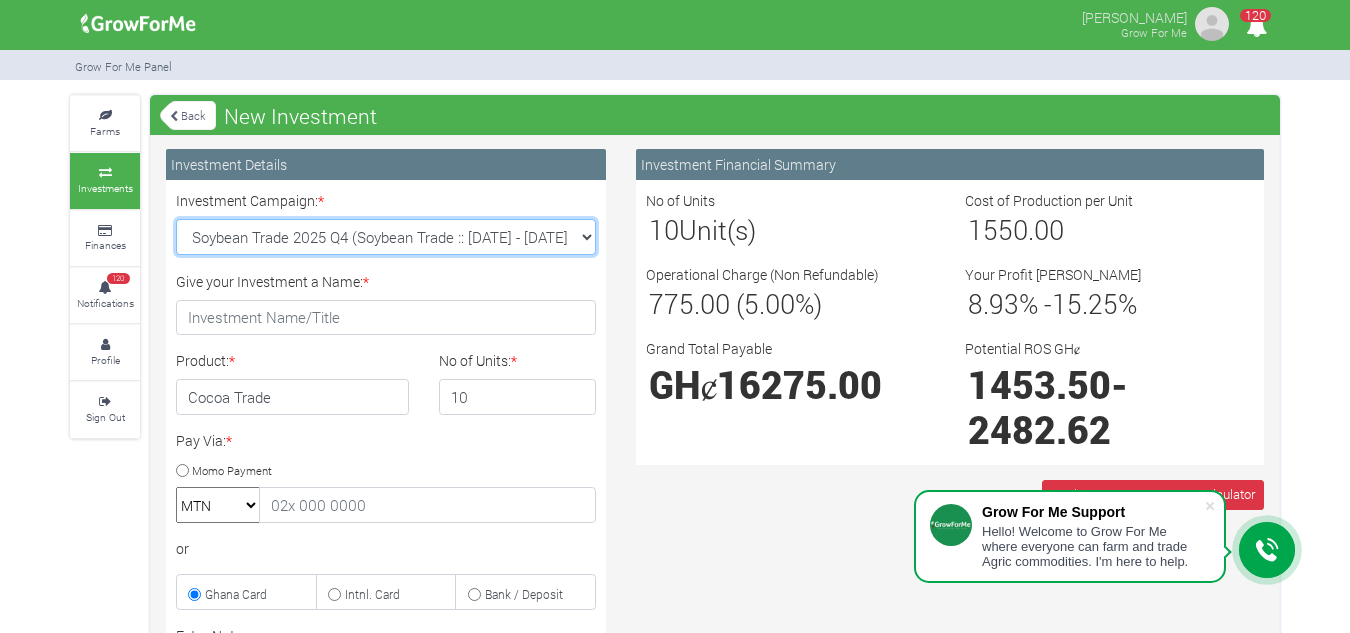 click on "Soybean Trade 2025 Q4 (Soybean Trade :: 01st Oct 2025 - 31st Mar 2026)
Maize Trade 2025 Q4 (Maize Trade :: 01st Oct 2025 - 31st Mar 2026)
Machinery Fund (10 Yrs) (Machinery :: 01st Jun 2025 - 01st Jun 2035)
Cashew Trade 2025 Q4 (Cashew Trade :: 01st Oct 2025 - 31st Mar 2026)" at bounding box center (386, 237) 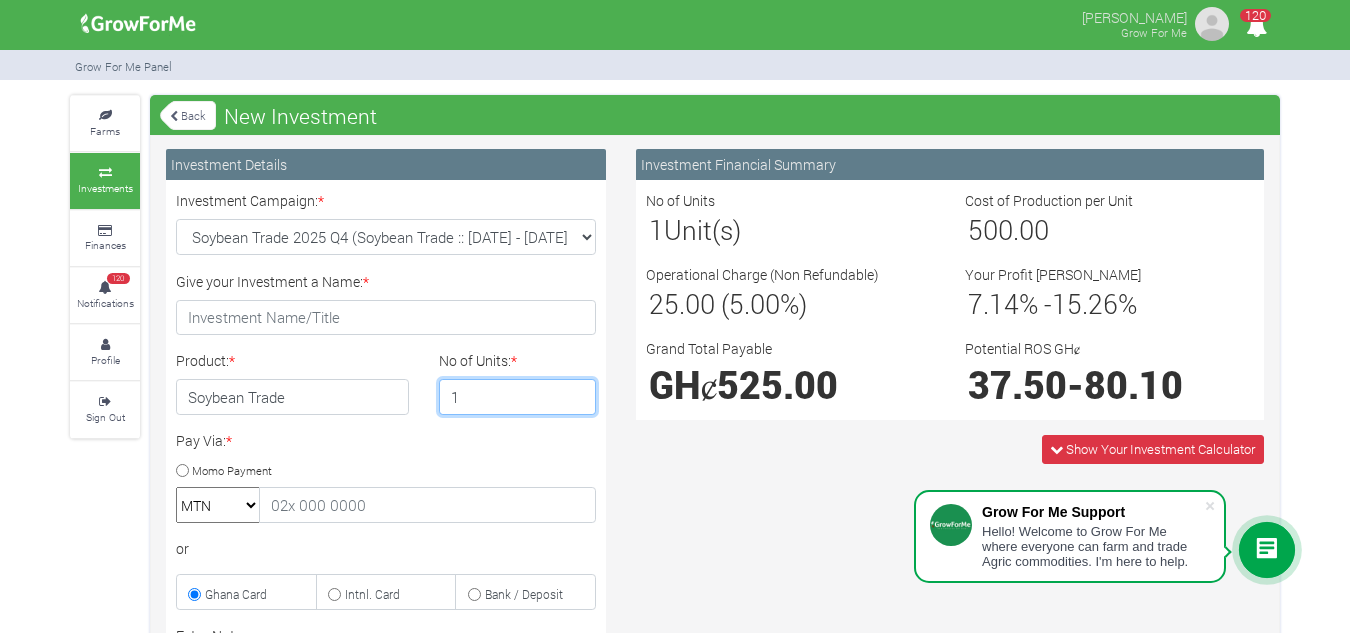 click on "1" at bounding box center [518, 397] 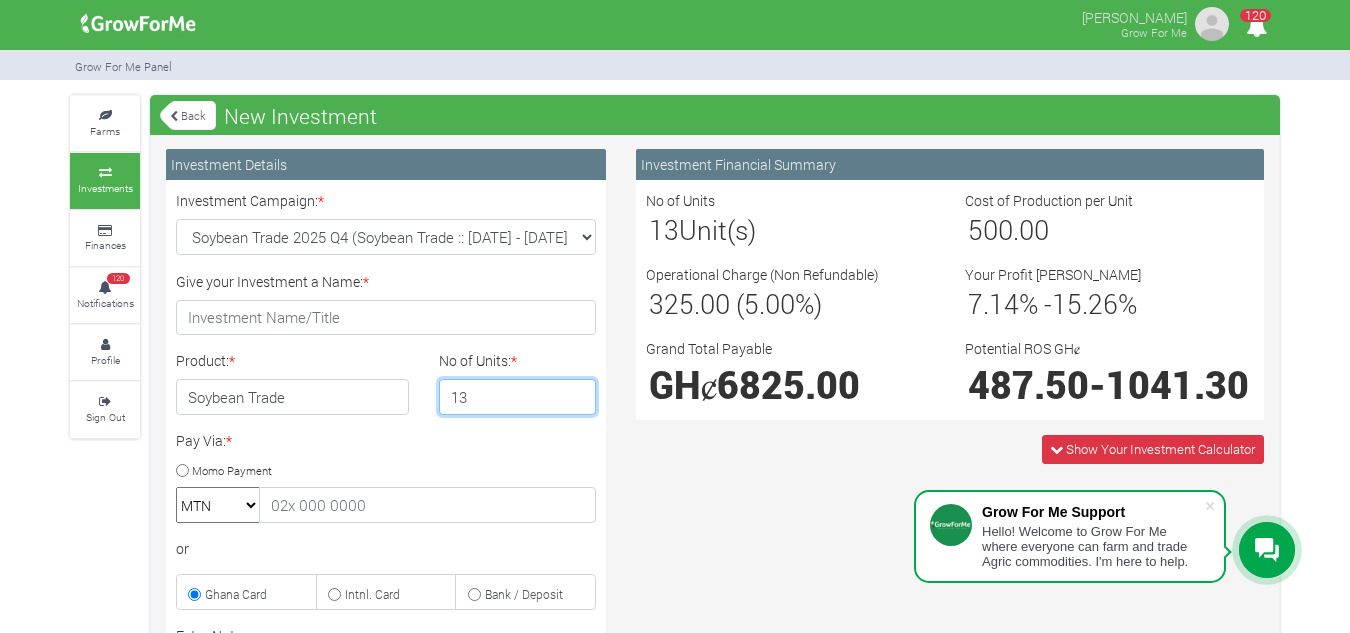 type on "13" 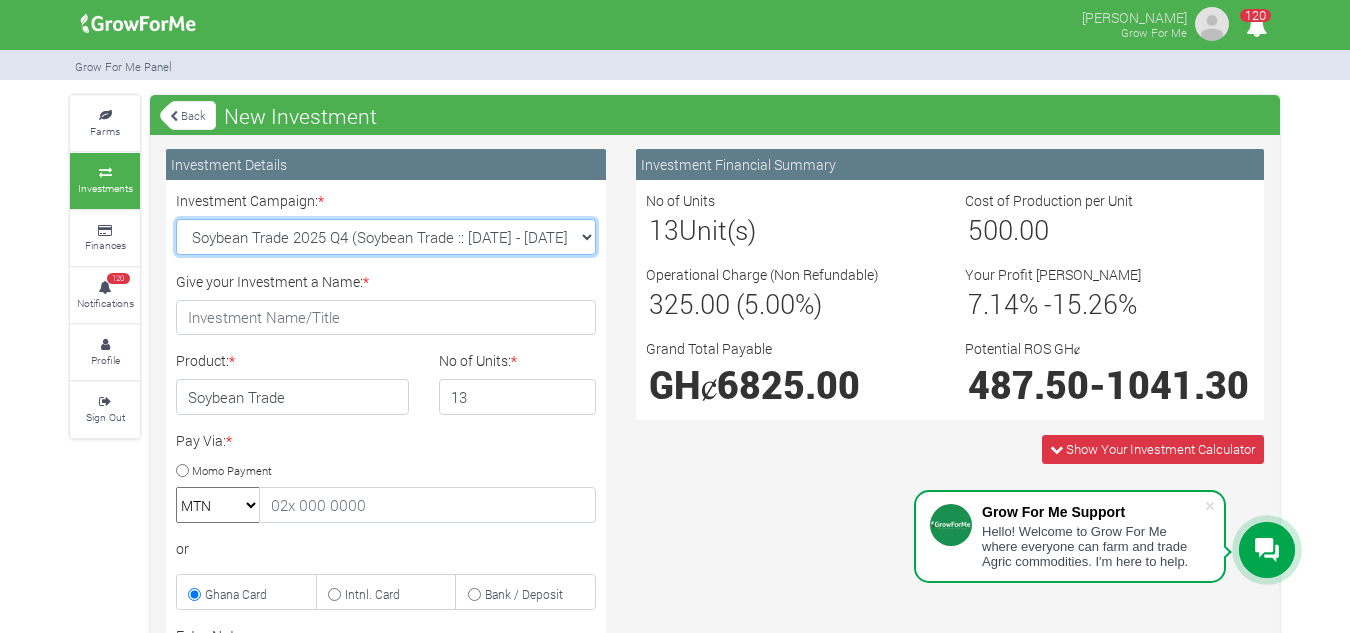 click on "Soybean Trade 2025 Q4 (Soybean Trade :: 01st Oct 2025 - 31st Mar 2026)
Maize Trade 2025 Q4 (Maize Trade :: 01st Oct 2025 - 31st Mar 2026)
Machinery Fund (10 Yrs) (Machinery :: 01st Jun 2025 - 01st Jun 2035)
Cashew Trade 2025 Q4 (Cashew Trade :: 01st Oct 2025 - 31st Mar 2026)" at bounding box center [386, 237] 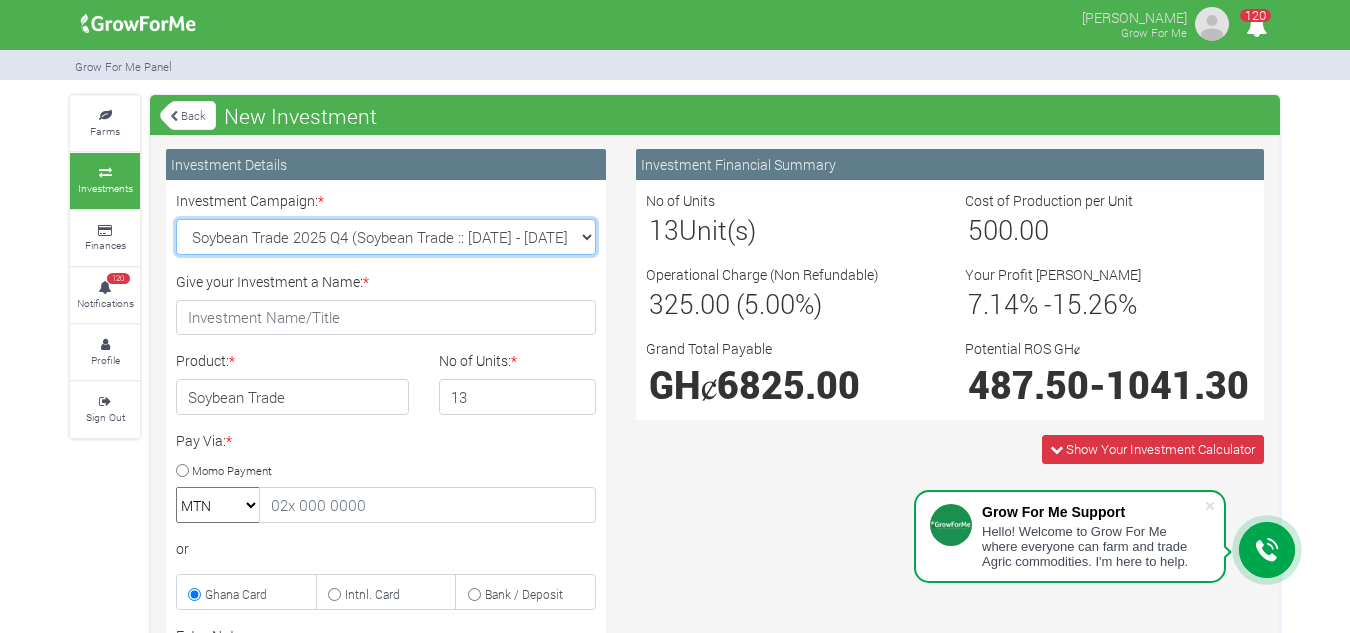 select on "45" 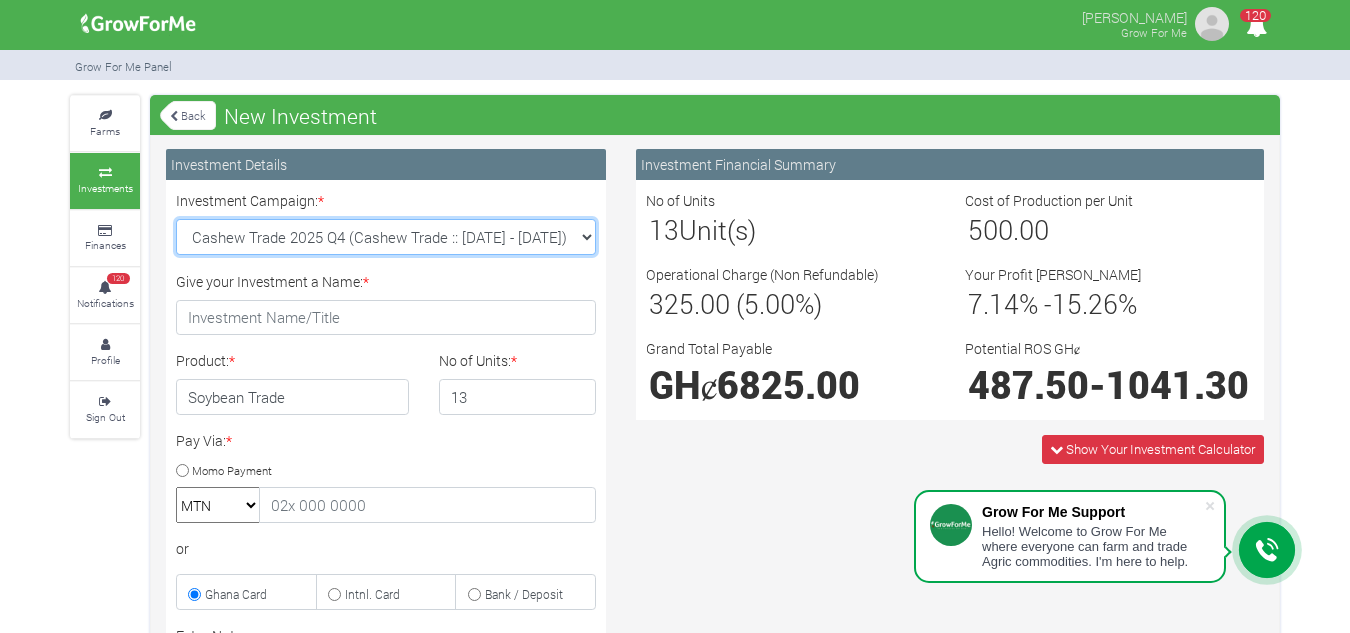 click on "Soybean Trade 2025 Q4 (Soybean Trade :: 01st Oct 2025 - 31st Mar 2026)
Maize Trade 2025 Q4 (Maize Trade :: 01st Oct 2025 - 31st Mar 2026)
Machinery Fund (10 Yrs) (Machinery :: 01st Jun 2025 - 01st Jun 2035)
Cashew Trade 2025 Q4 (Cashew Trade :: 01st Oct 2025 - 31st Mar 2026)" at bounding box center [386, 237] 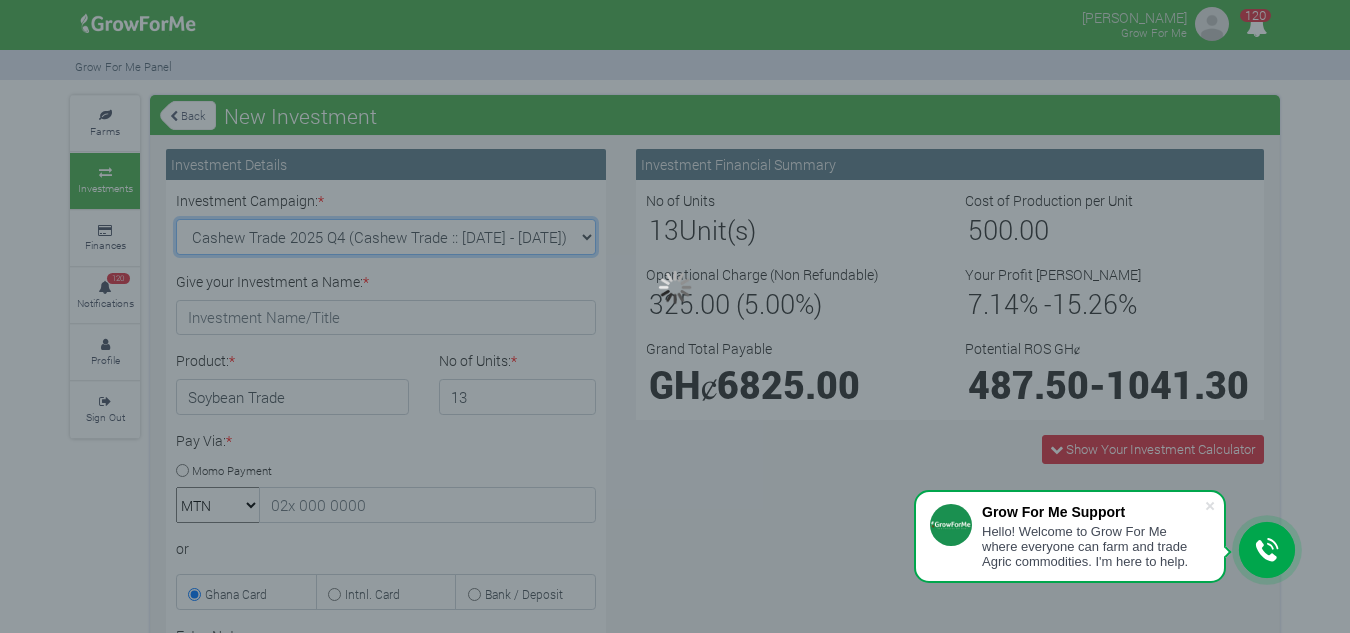 type on "1" 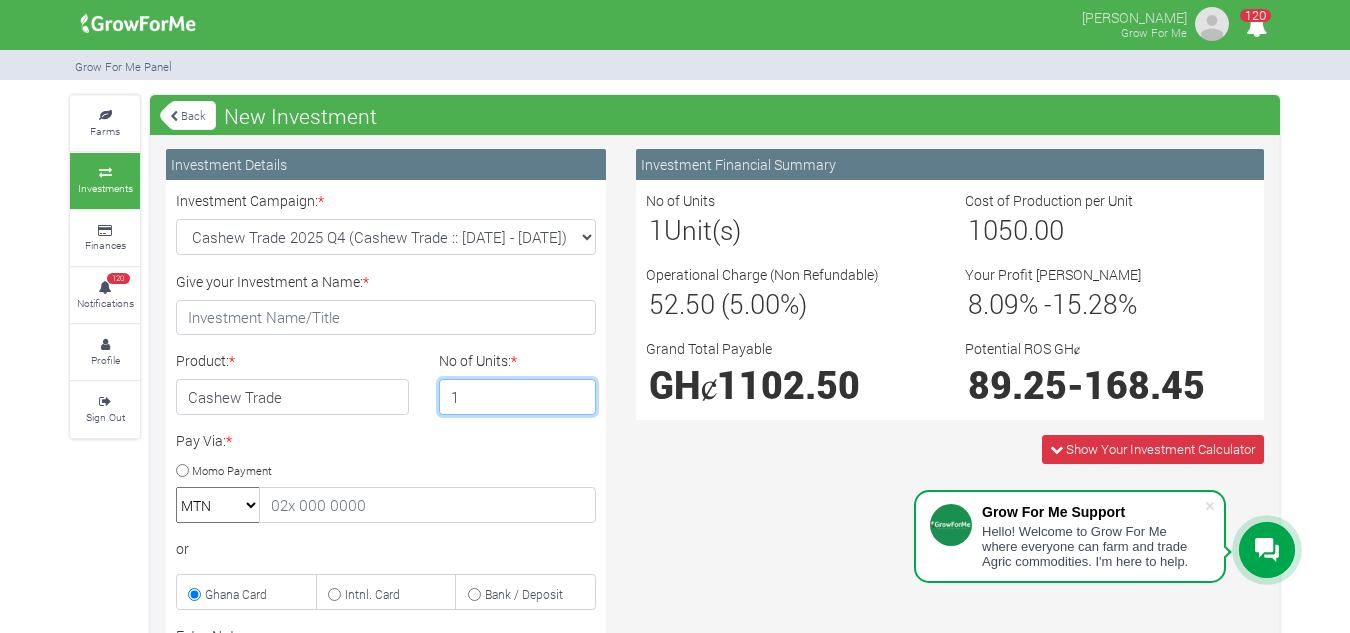 click on "1" at bounding box center [518, 397] 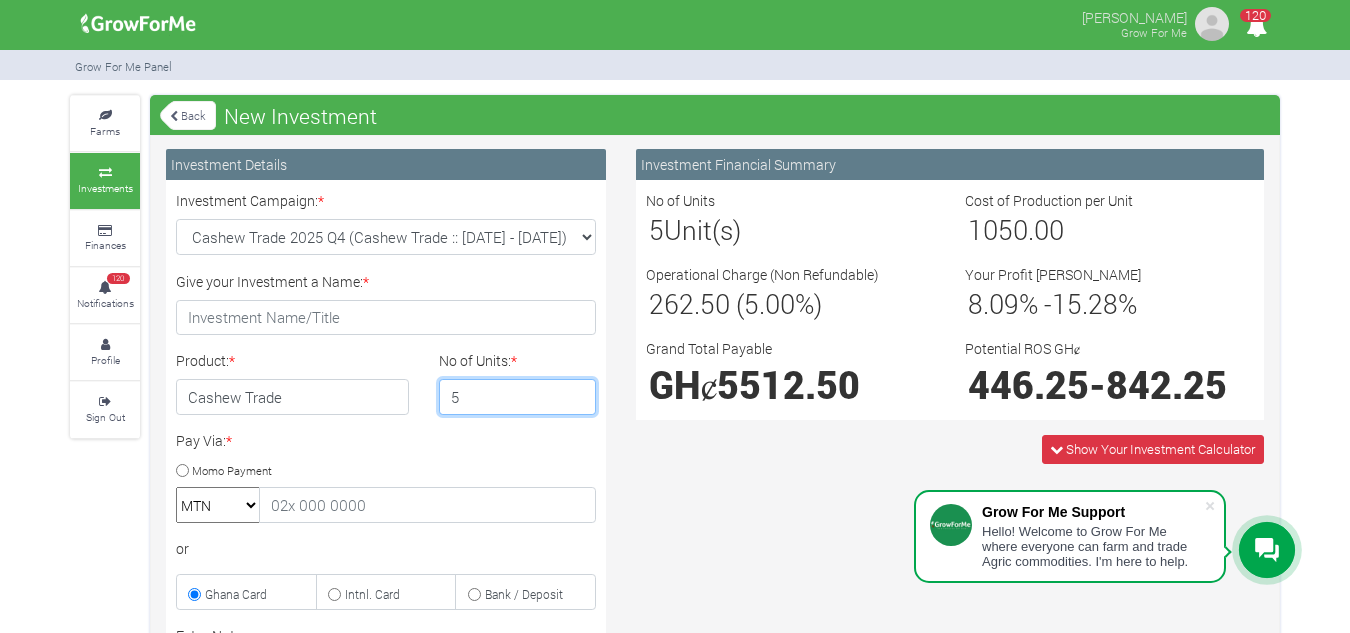 type on "5" 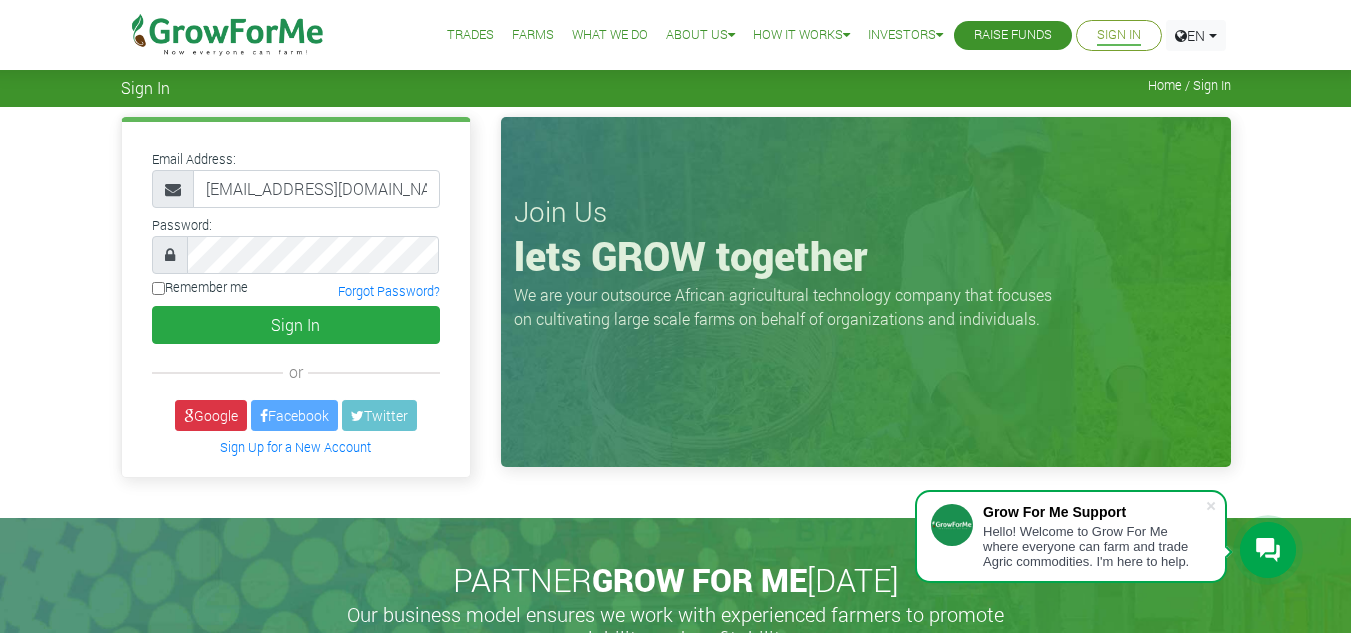 scroll, scrollTop: 0, scrollLeft: 0, axis: both 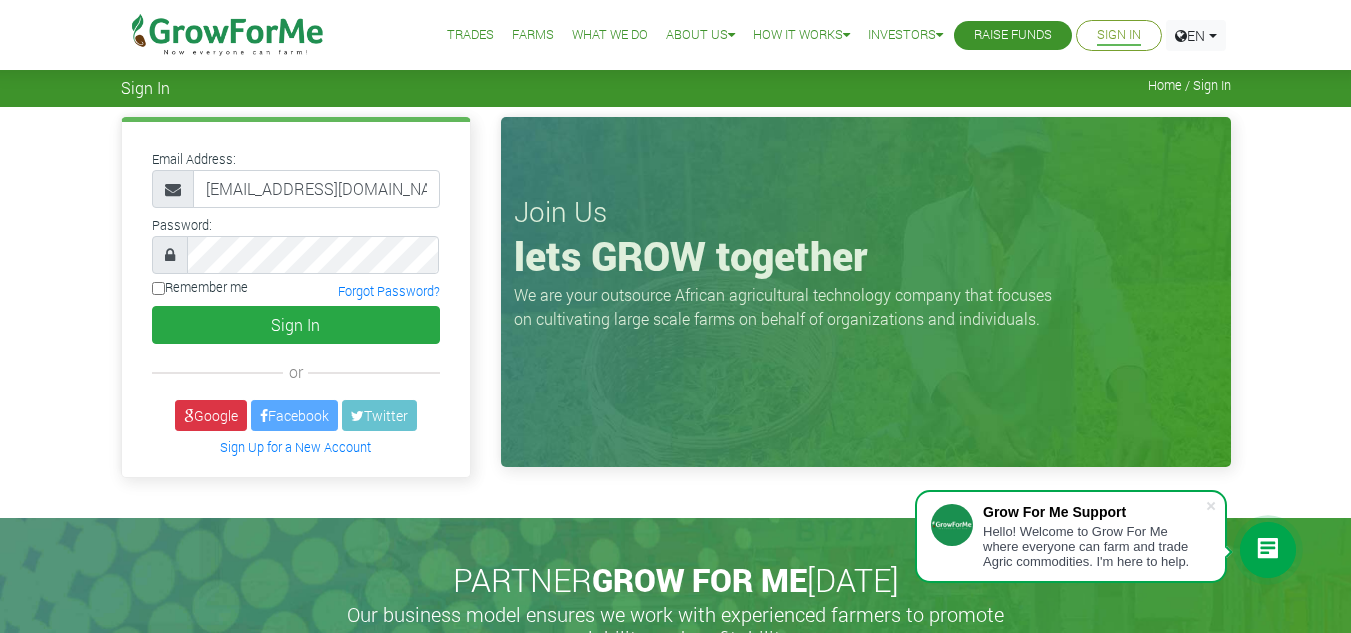 click on "Trades" at bounding box center (470, 35) 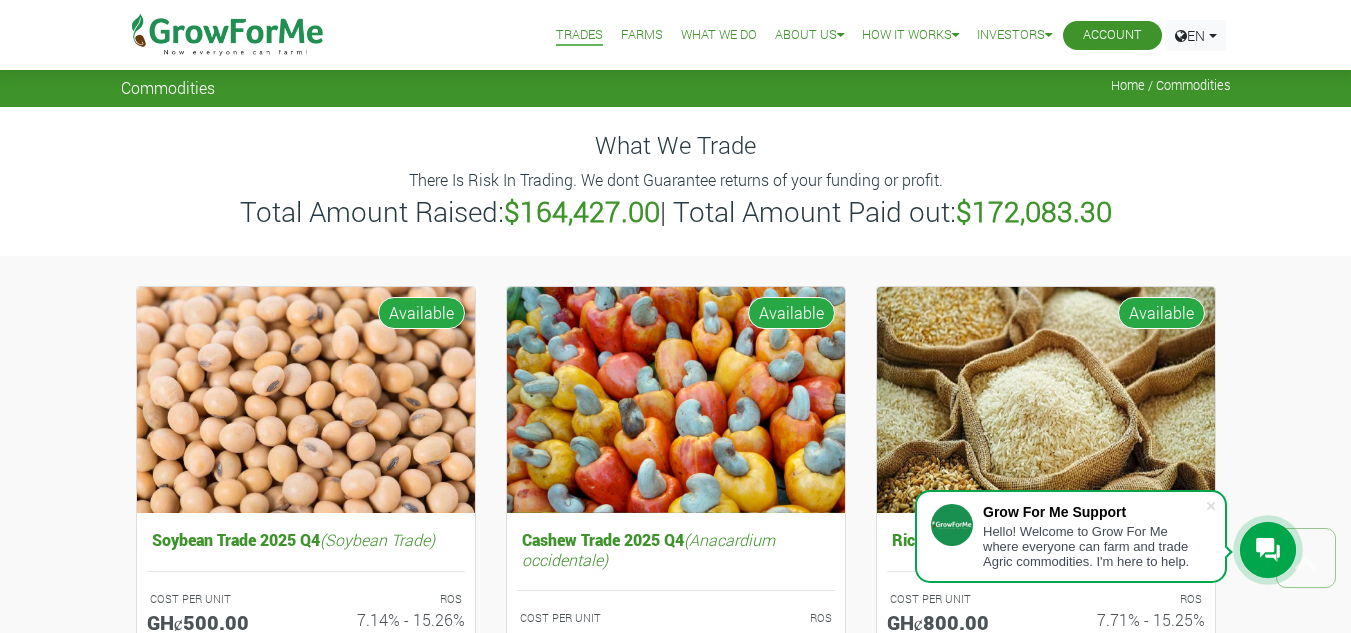 scroll, scrollTop: 1659, scrollLeft: 0, axis: vertical 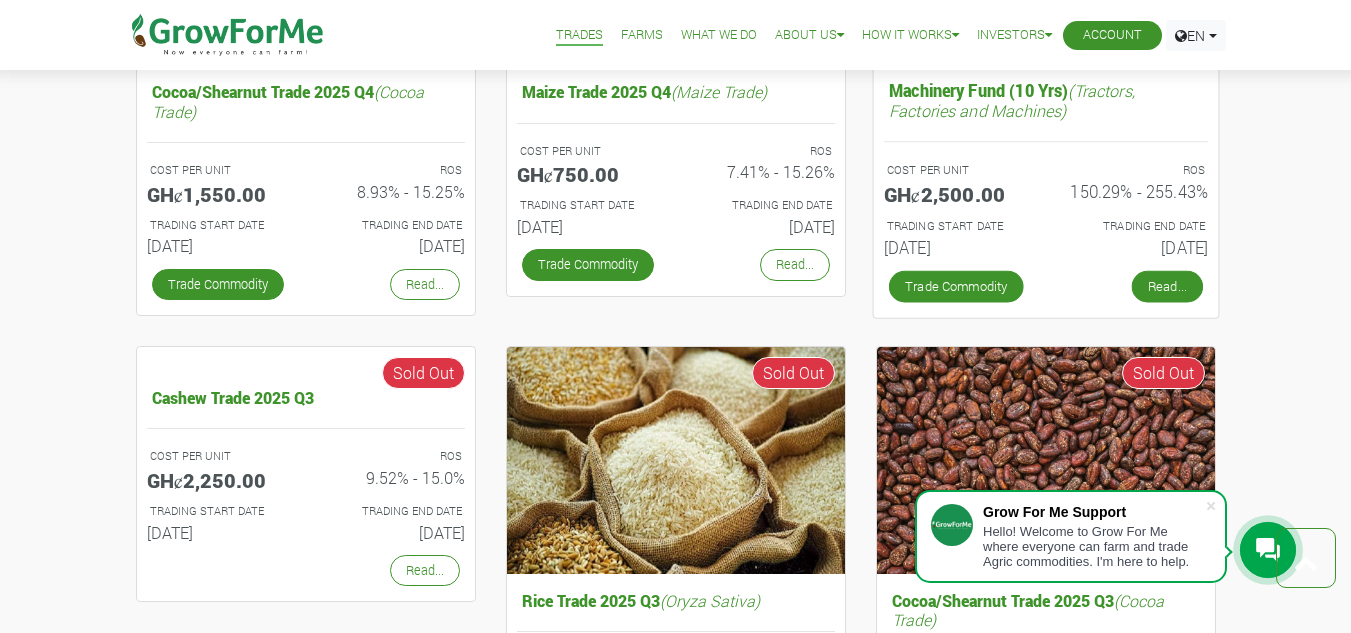 click on "Read..." at bounding box center [1166, 287] 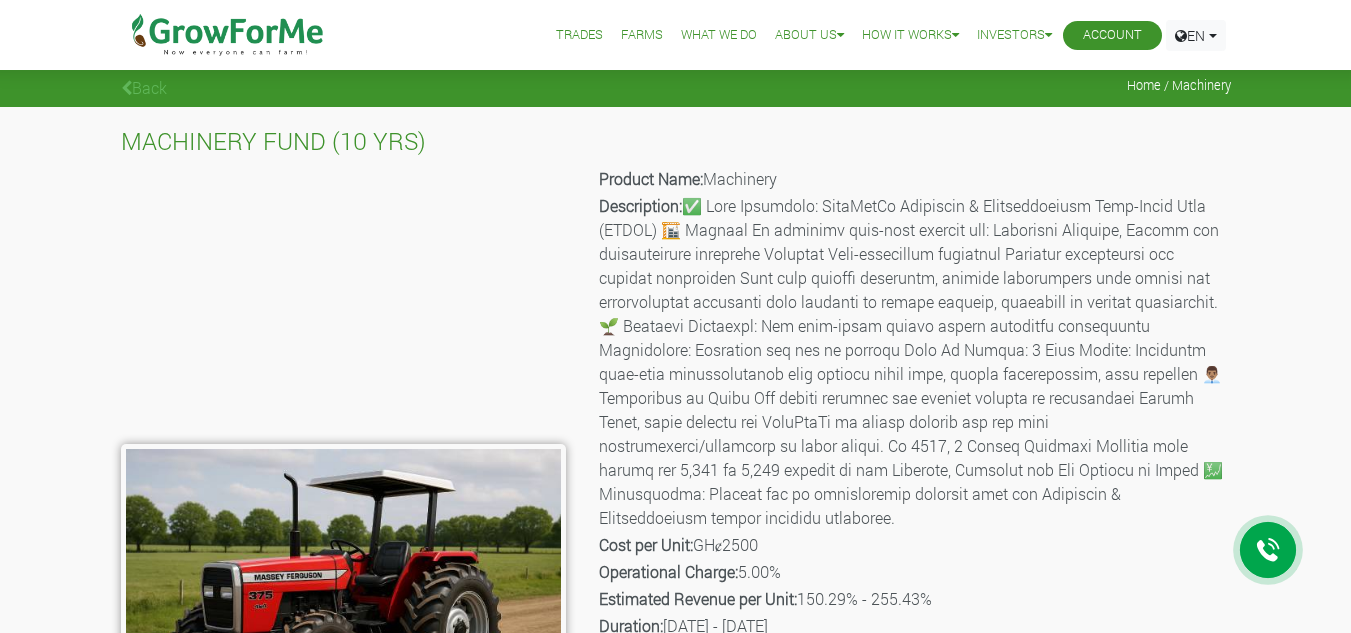 scroll, scrollTop: 0, scrollLeft: 0, axis: both 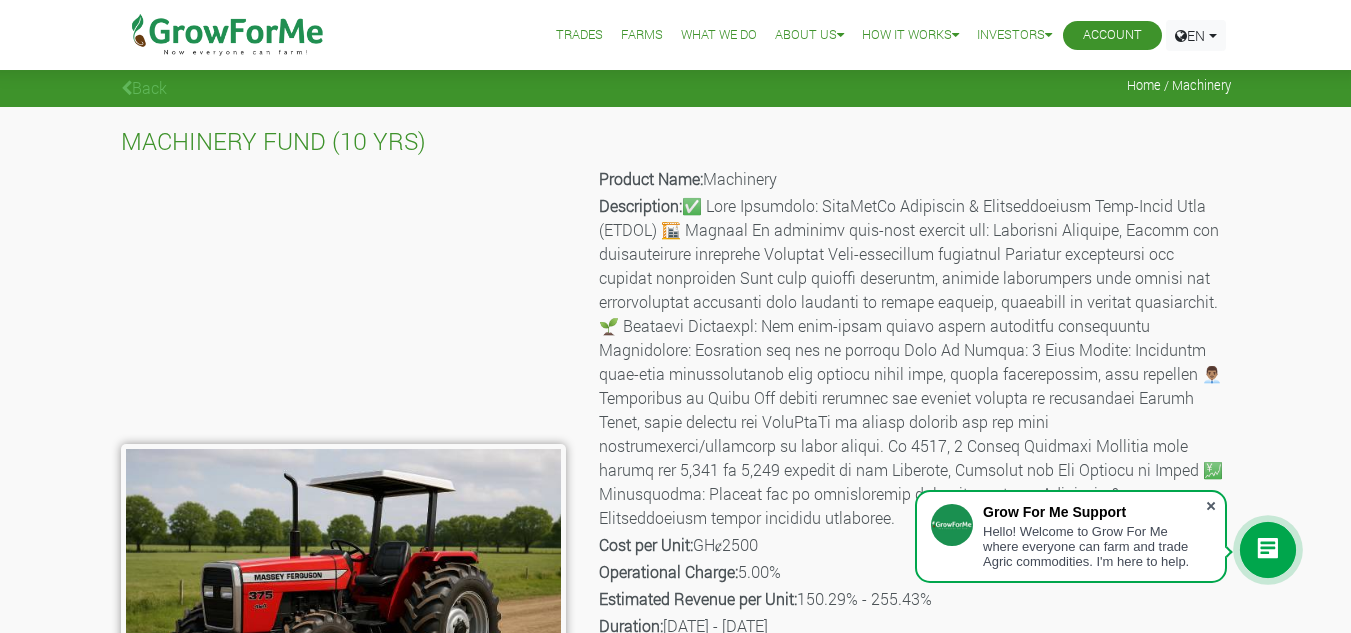 click at bounding box center [1211, 506] 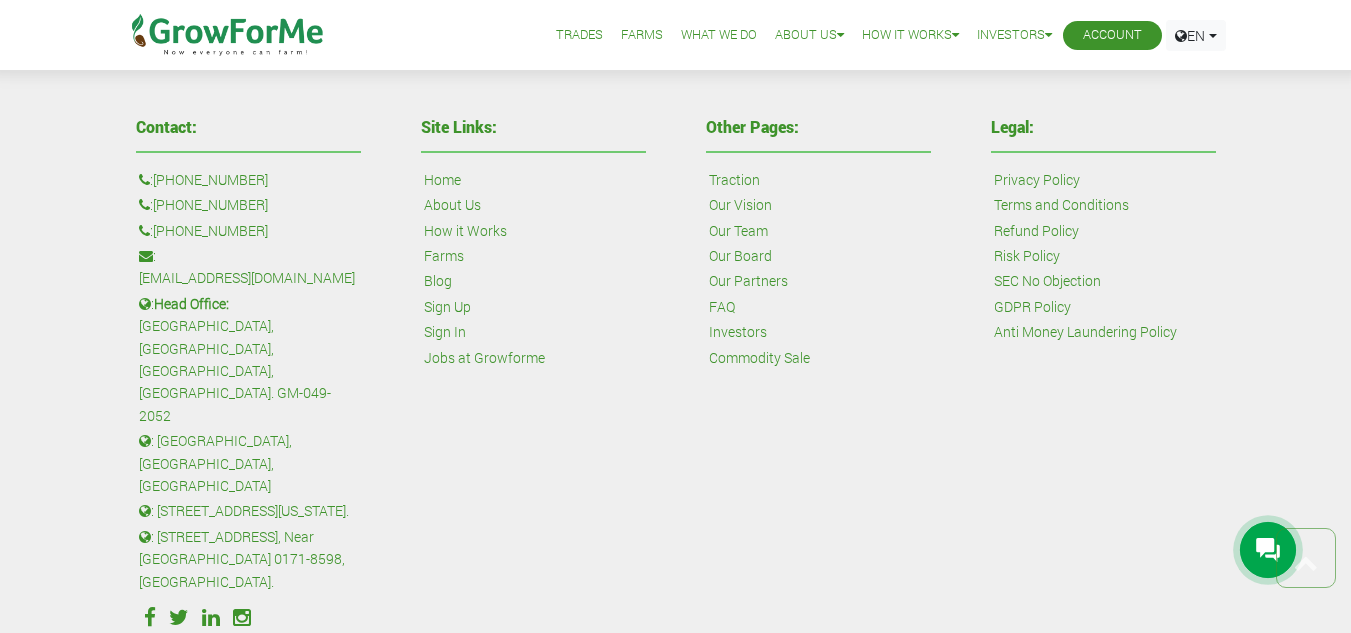 scroll, scrollTop: 1192, scrollLeft: 0, axis: vertical 